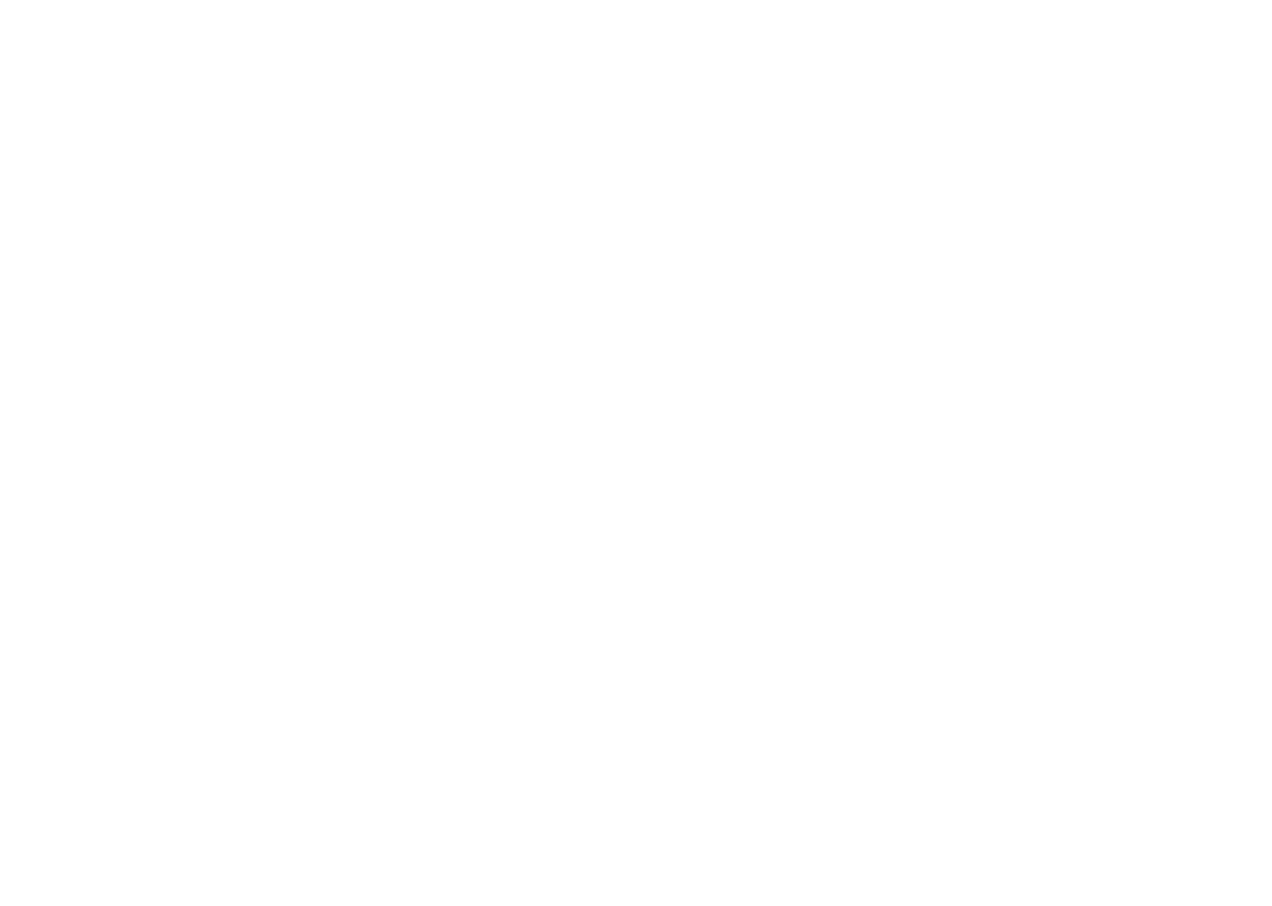 scroll, scrollTop: 0, scrollLeft: 0, axis: both 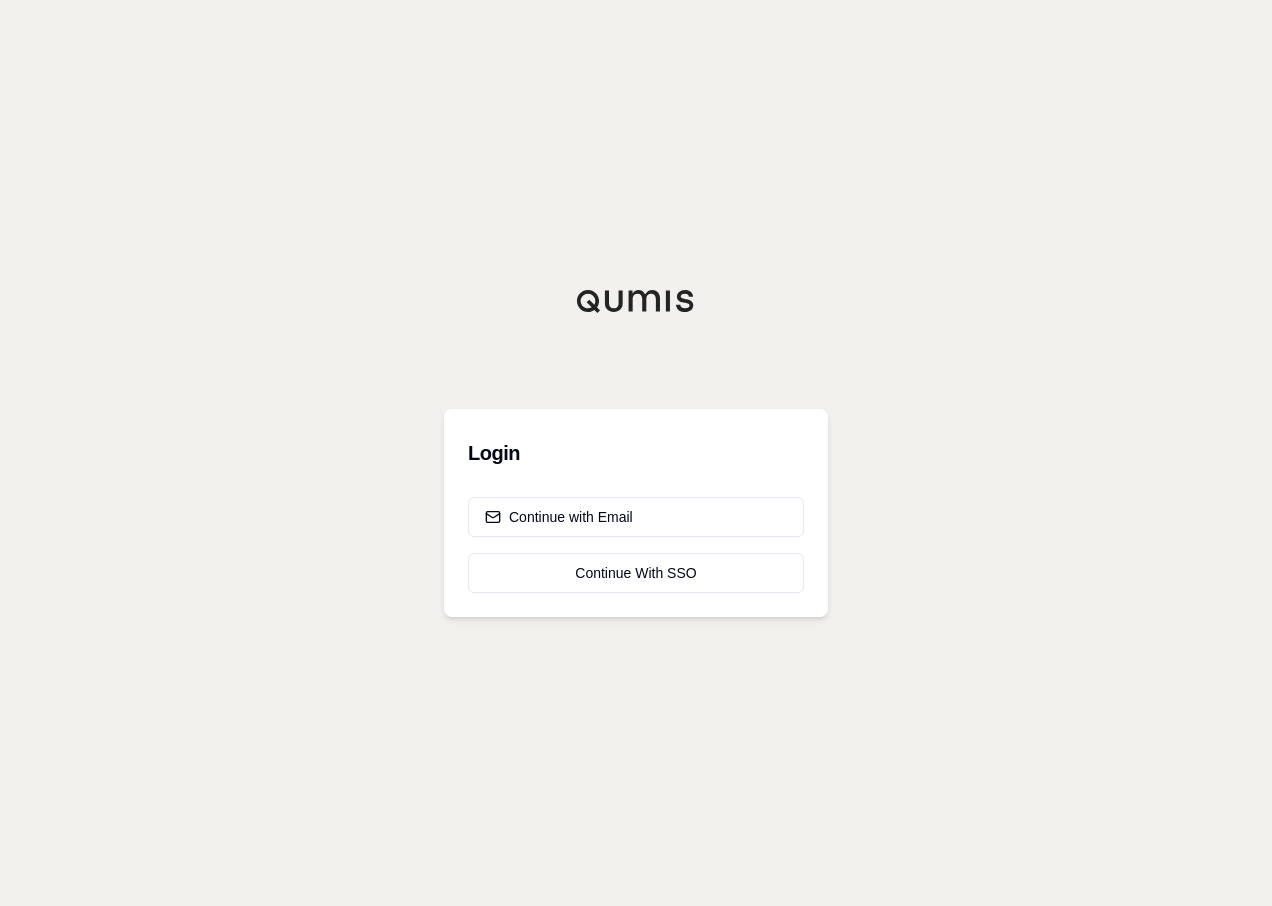 click on "Login Continue with Email Continue With SSO" at bounding box center [636, 453] 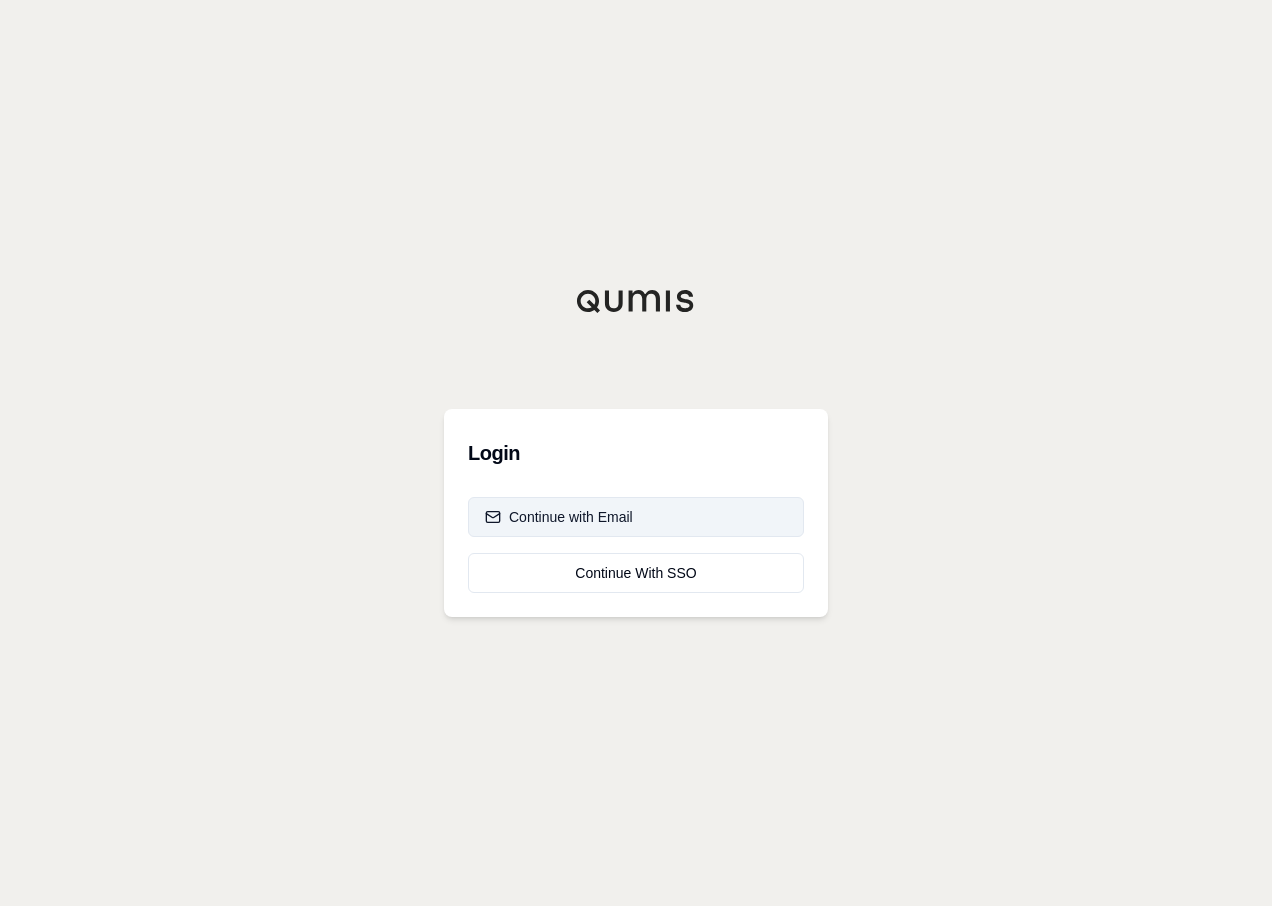 click on "Continue with Email" at bounding box center [636, 517] 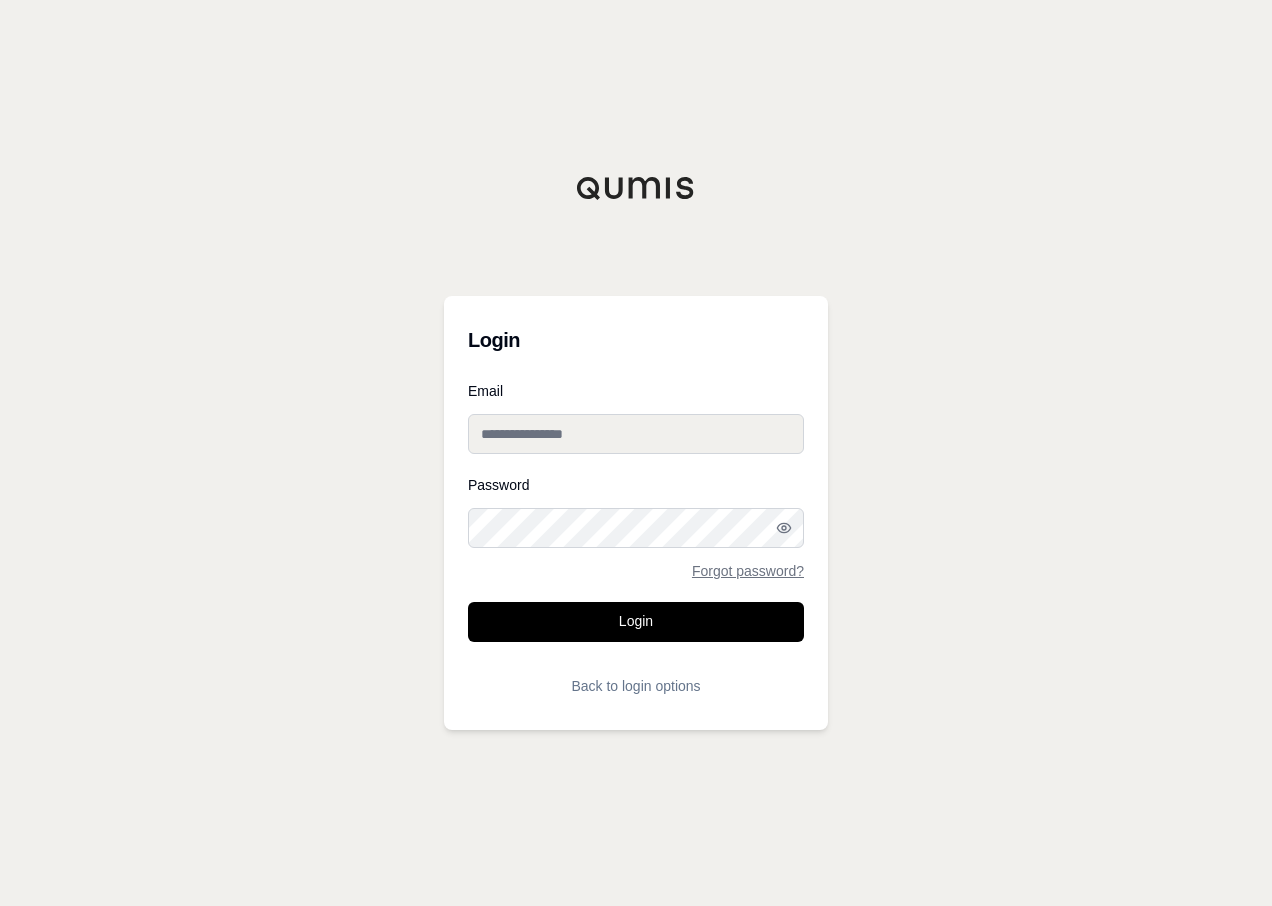 drag, startPoint x: 621, startPoint y: 433, endPoint x: 245, endPoint y: 407, distance: 376.89786 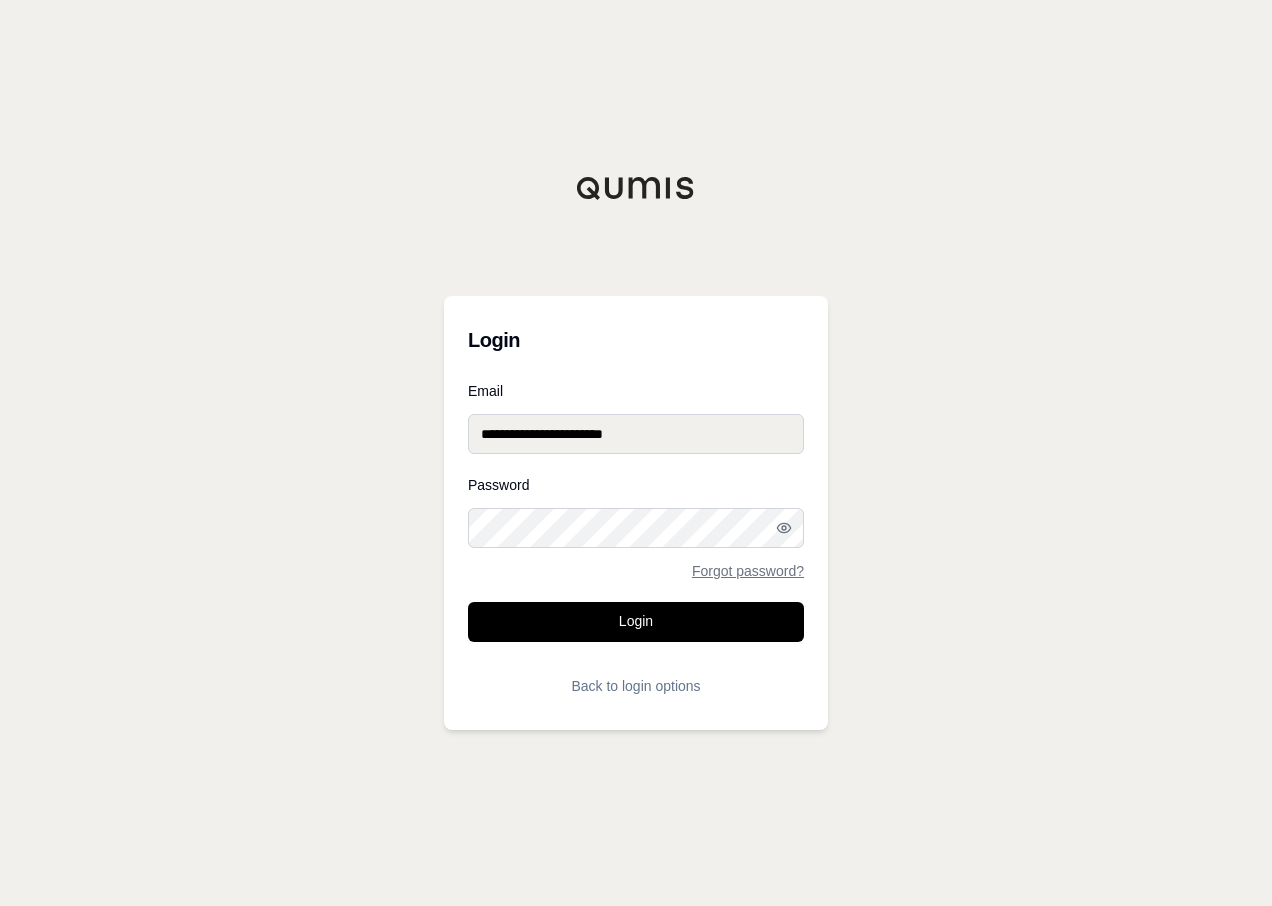 type on "**********" 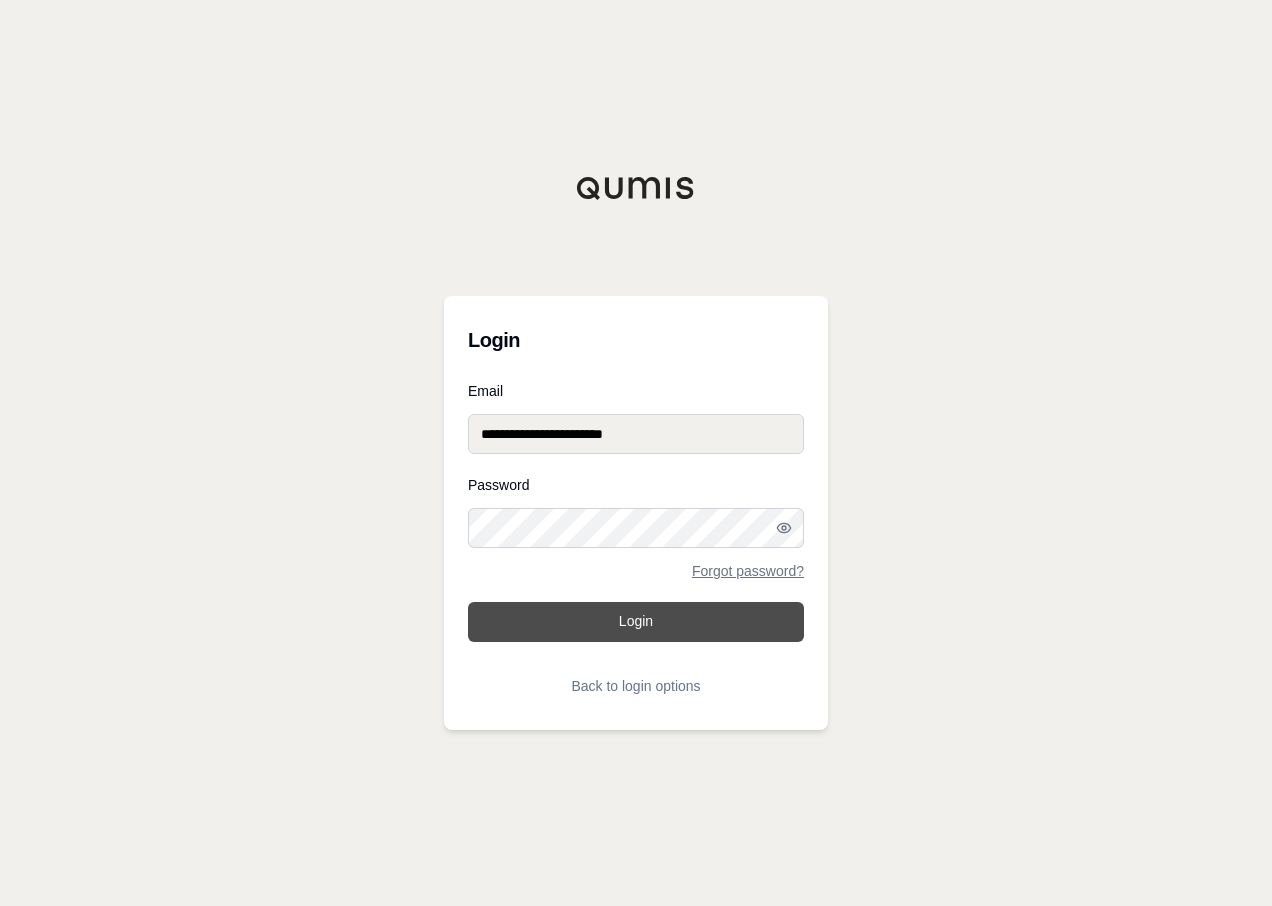 click on "Login" at bounding box center (636, 622) 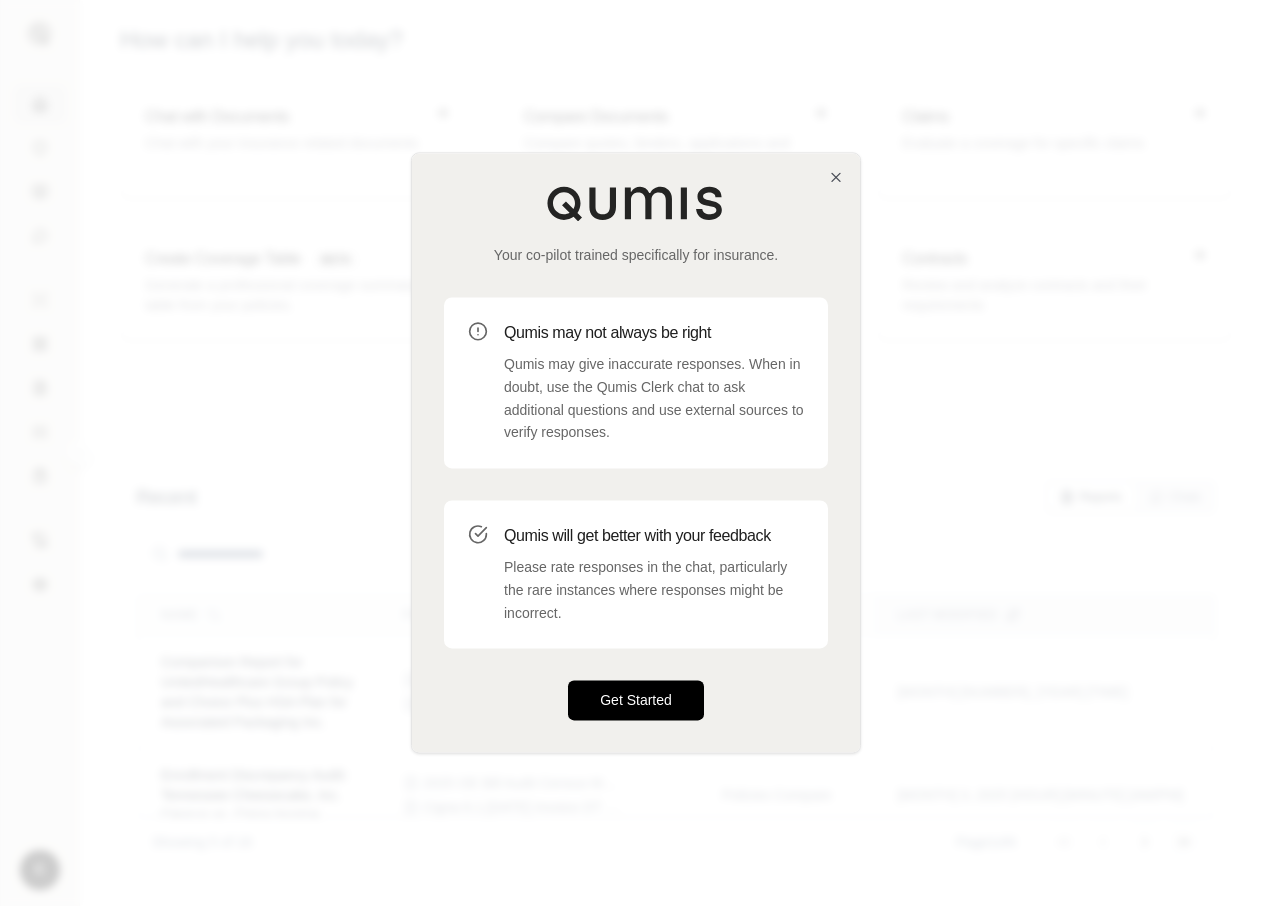 click on "Get Started" at bounding box center [636, 701] 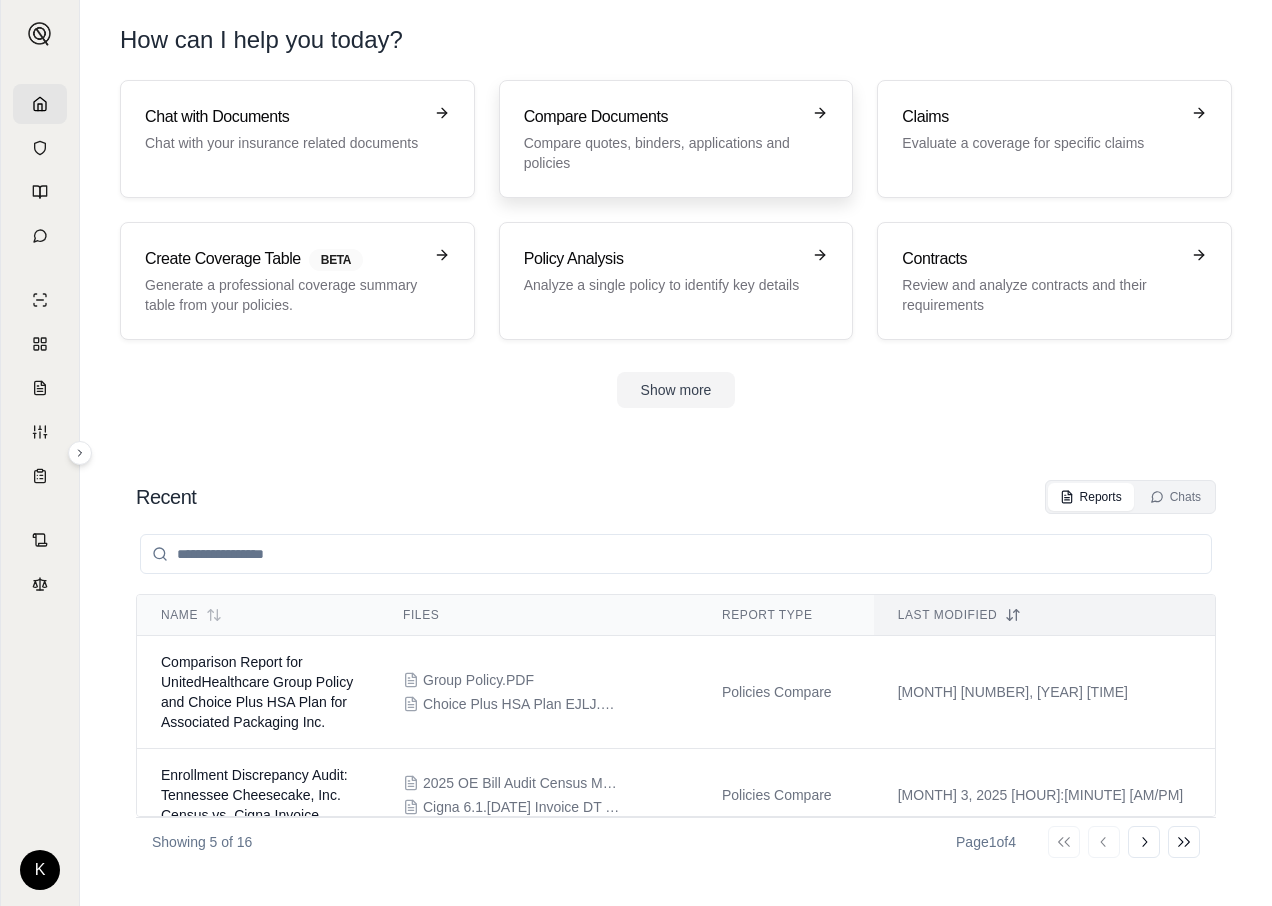 click on "Compare quotes, binders, applications and policies" at bounding box center (662, 153) 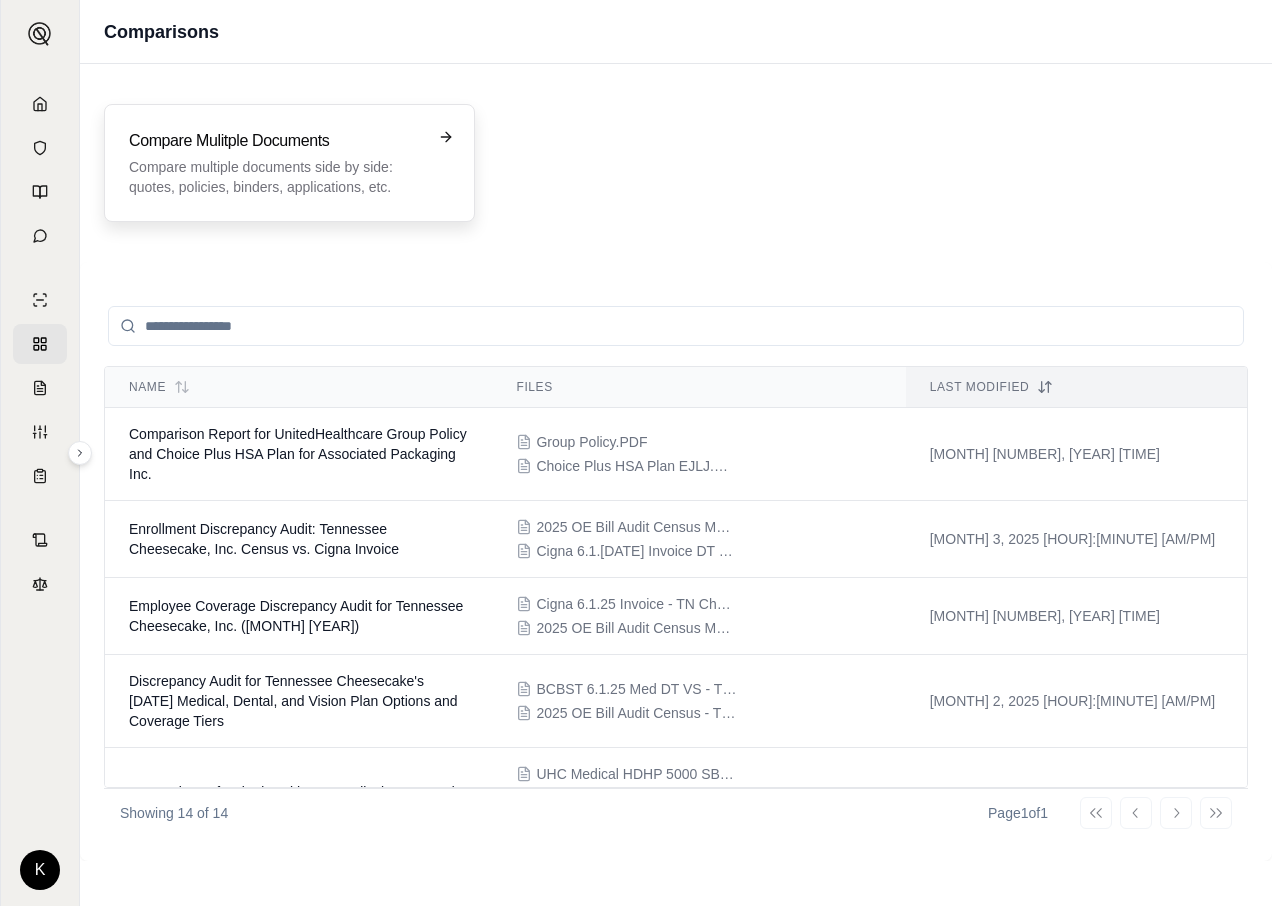 click on "Compare multiple documents side by side: quotes, policies, binders, applications, etc." at bounding box center [275, 177] 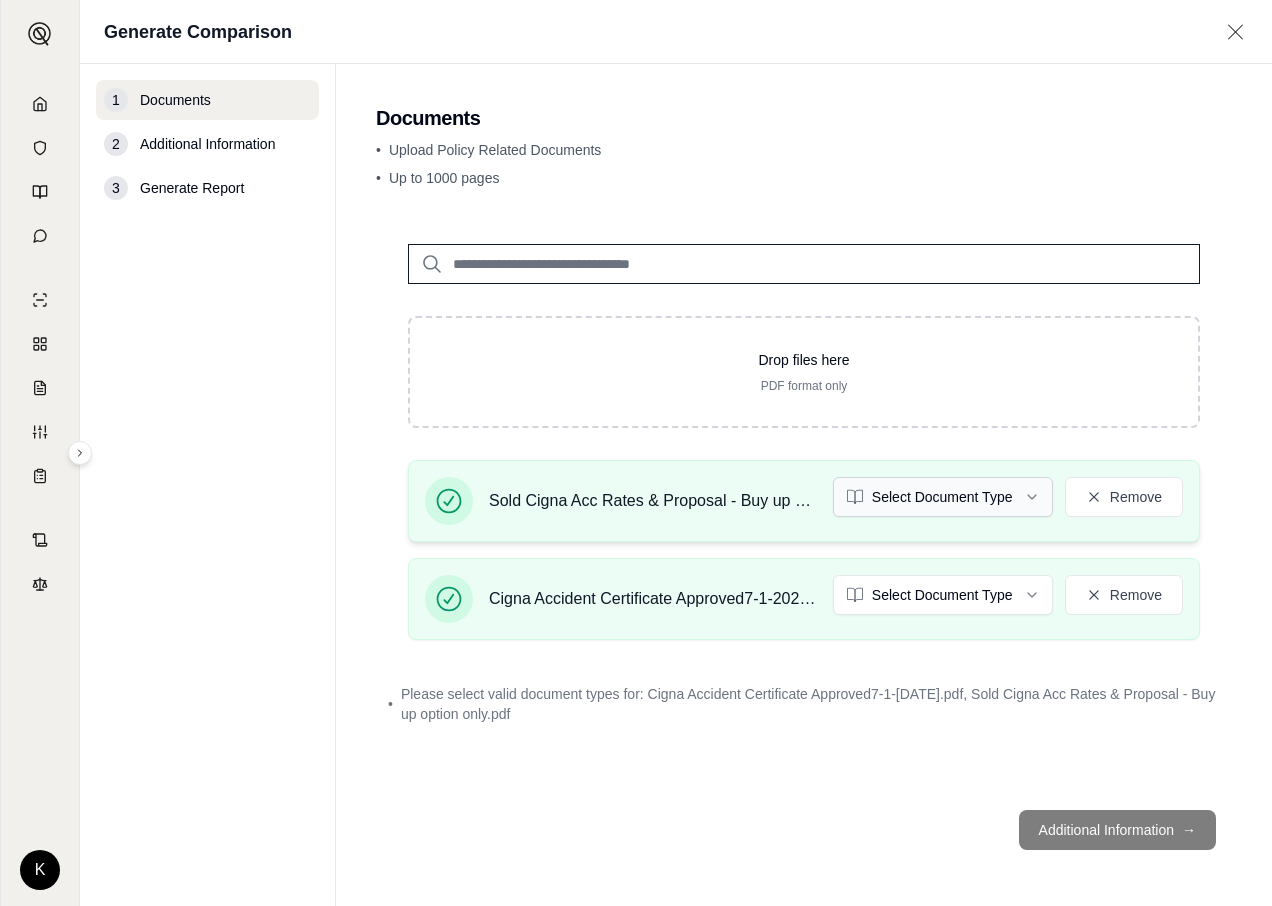 click on "K Generate Comparison 1 Documents 2 Additional Information 3 Generate Report Documents • Upload Policy Related Documents • Up to 1000 pages Drop files here PDF format only Sold Cigna Acc Rates & Proposal - Buy up option only.pdf Select Document Type Remove Cigna Accident Certificate Approved7-1-2025.pdf Select Document Type Remove • Please select valid document types for: Cigna Accident Certificate Approved7-1-2025.pdf,
Sold Cigna Acc Rates & Proposal - Buy up option only.pdf Additional Information →" at bounding box center [636, 453] 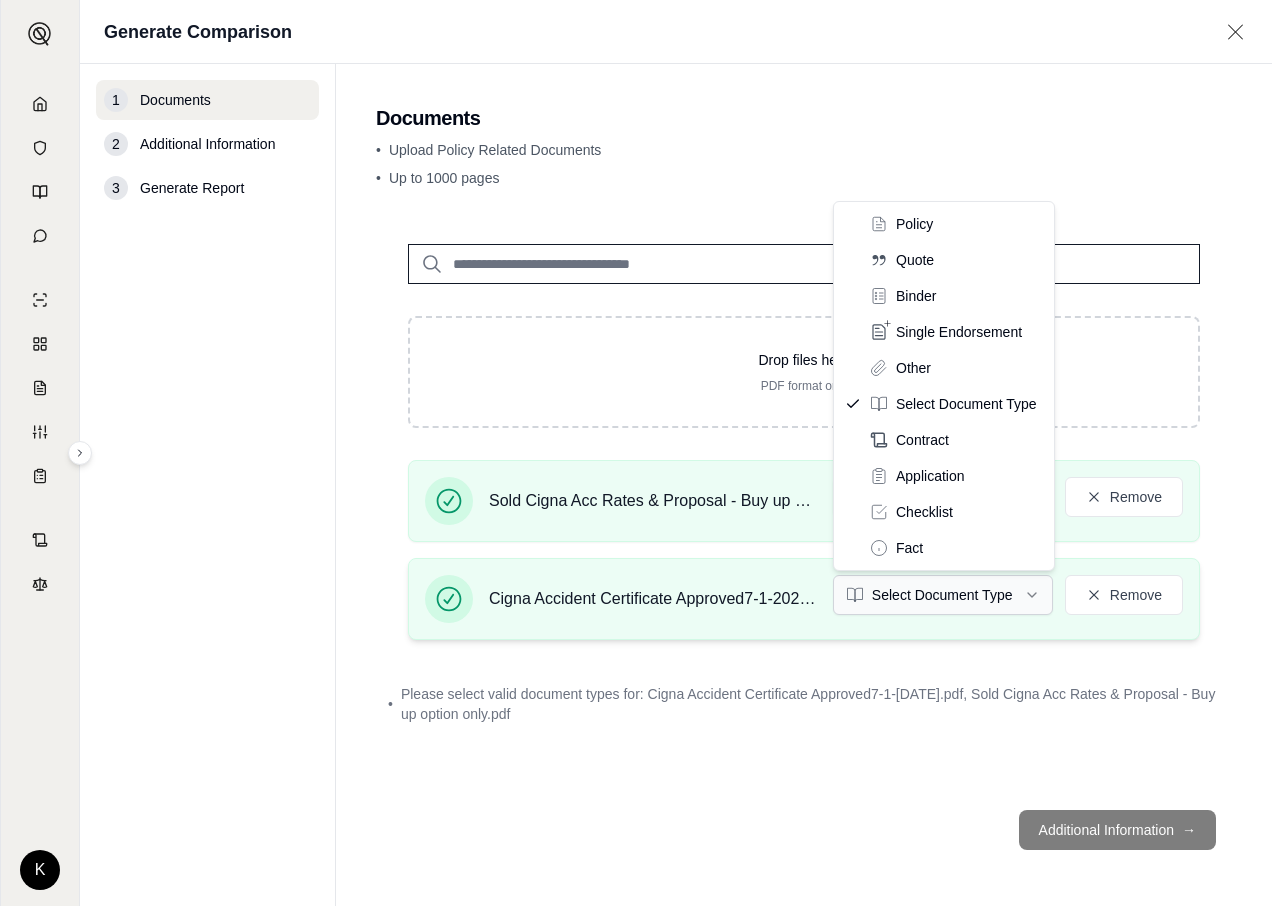 click on "K Generate Comparison 1 Documents 2 Additional Information 3 Generate Report Documents • Upload Policy Related Documents • Up to 1000 pages Drop files here PDF format only Sold Cigna Acc Rates & Proposal - Buy up option only.pdf Select Document Type Remove Cigna Accident Certificate Approved7-1-2025.pdf Select Document Type Remove • Please select valid document types for: Cigna Accident Certificate Approved7-1-2025.pdf,
Sold Cigna Acc Rates & Proposal - Buy up option only.pdf Additional Information →
Policy Quote Binder Single Endorsement Other Select Document Type Contract Application Checklist Fact" at bounding box center [636, 453] 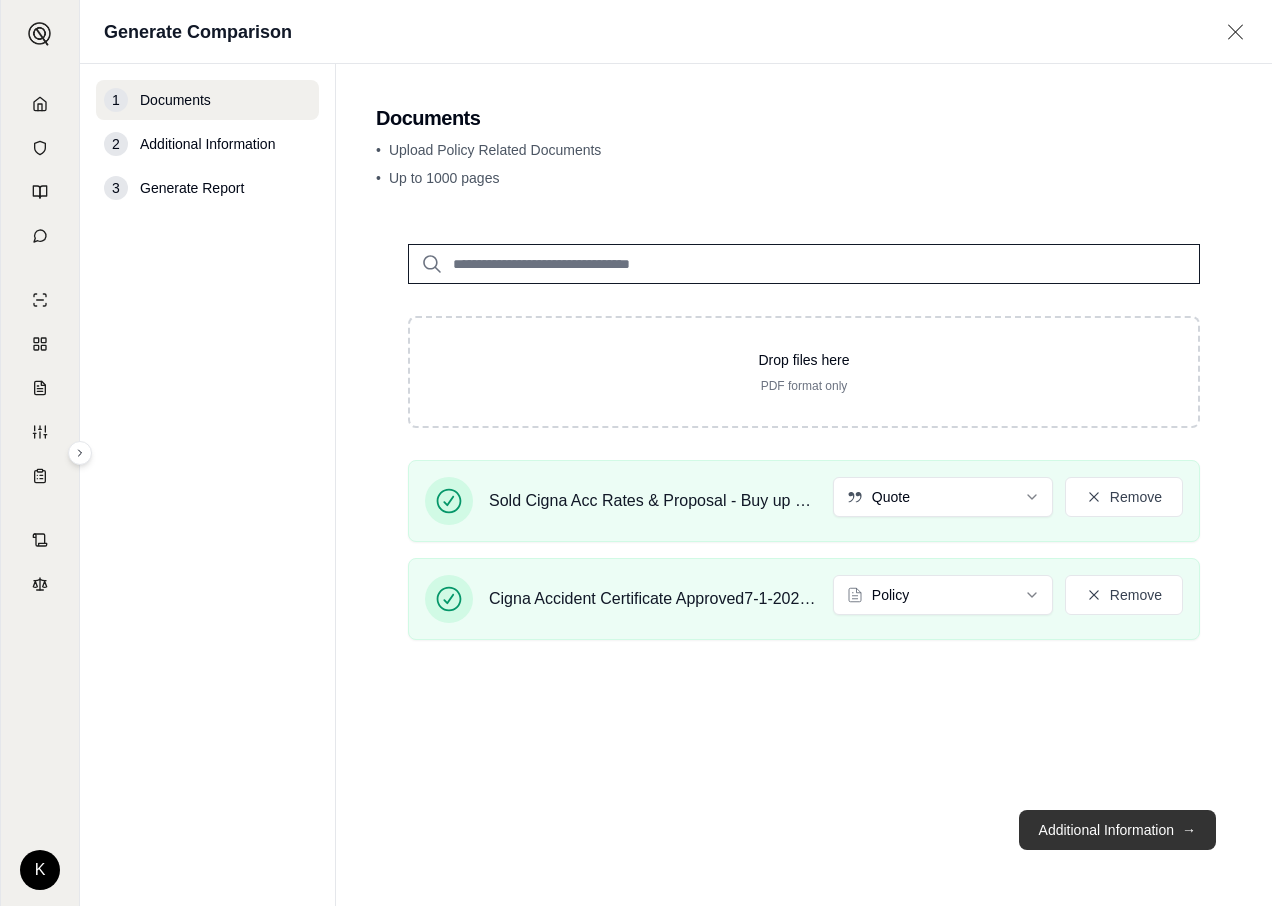 click on "Additional Information →" at bounding box center [1117, 830] 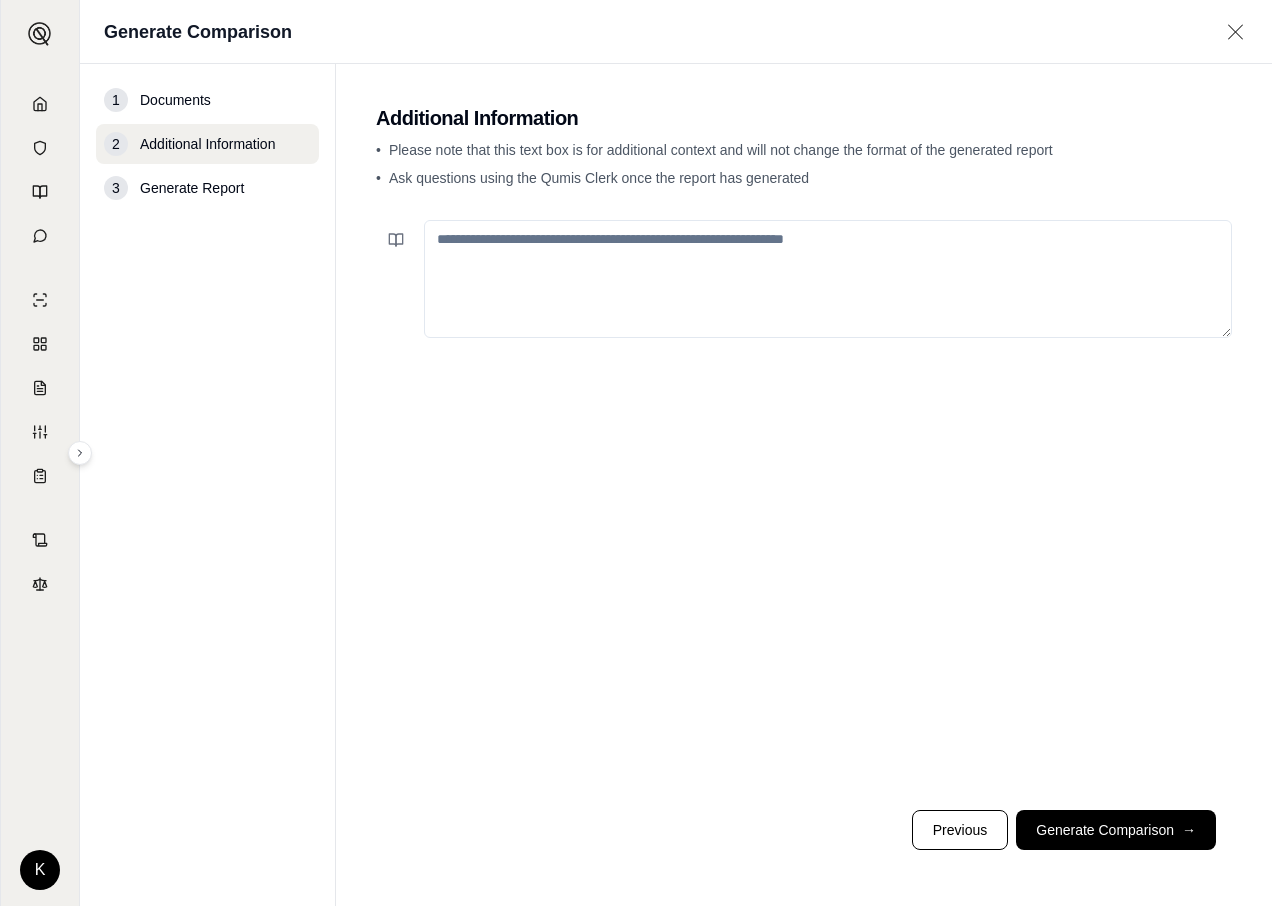click at bounding box center [828, 279] 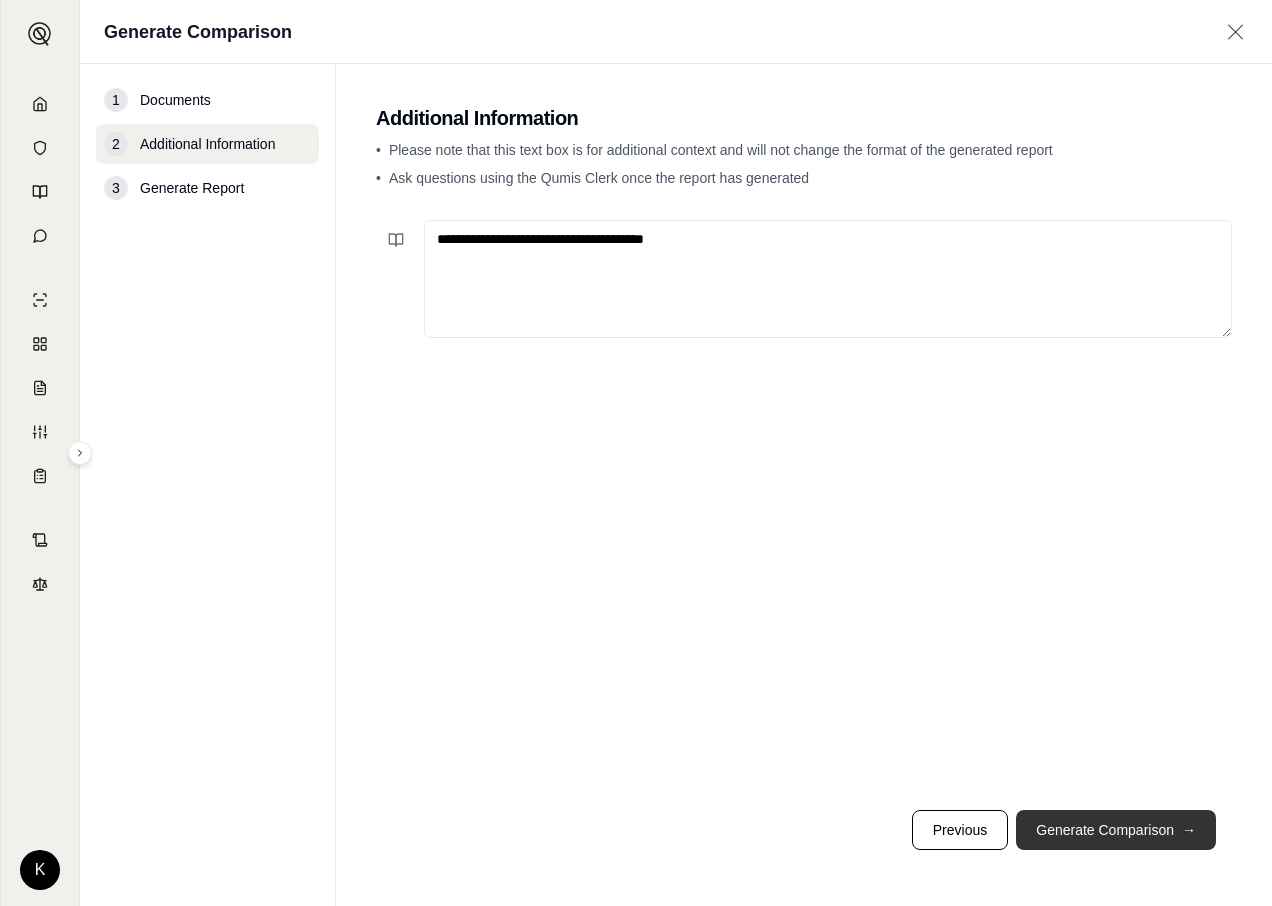 type on "**********" 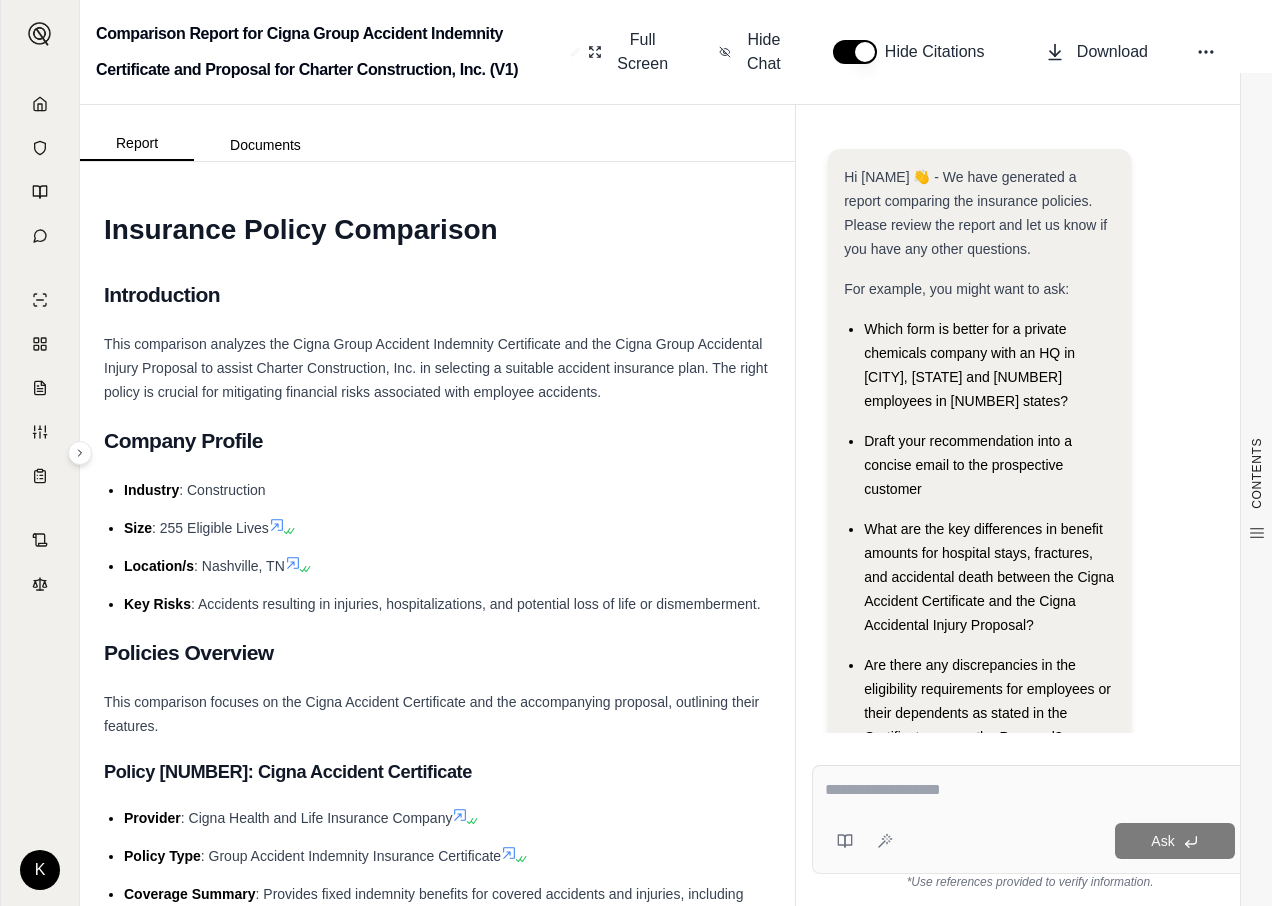 scroll, scrollTop: 0, scrollLeft: 0, axis: both 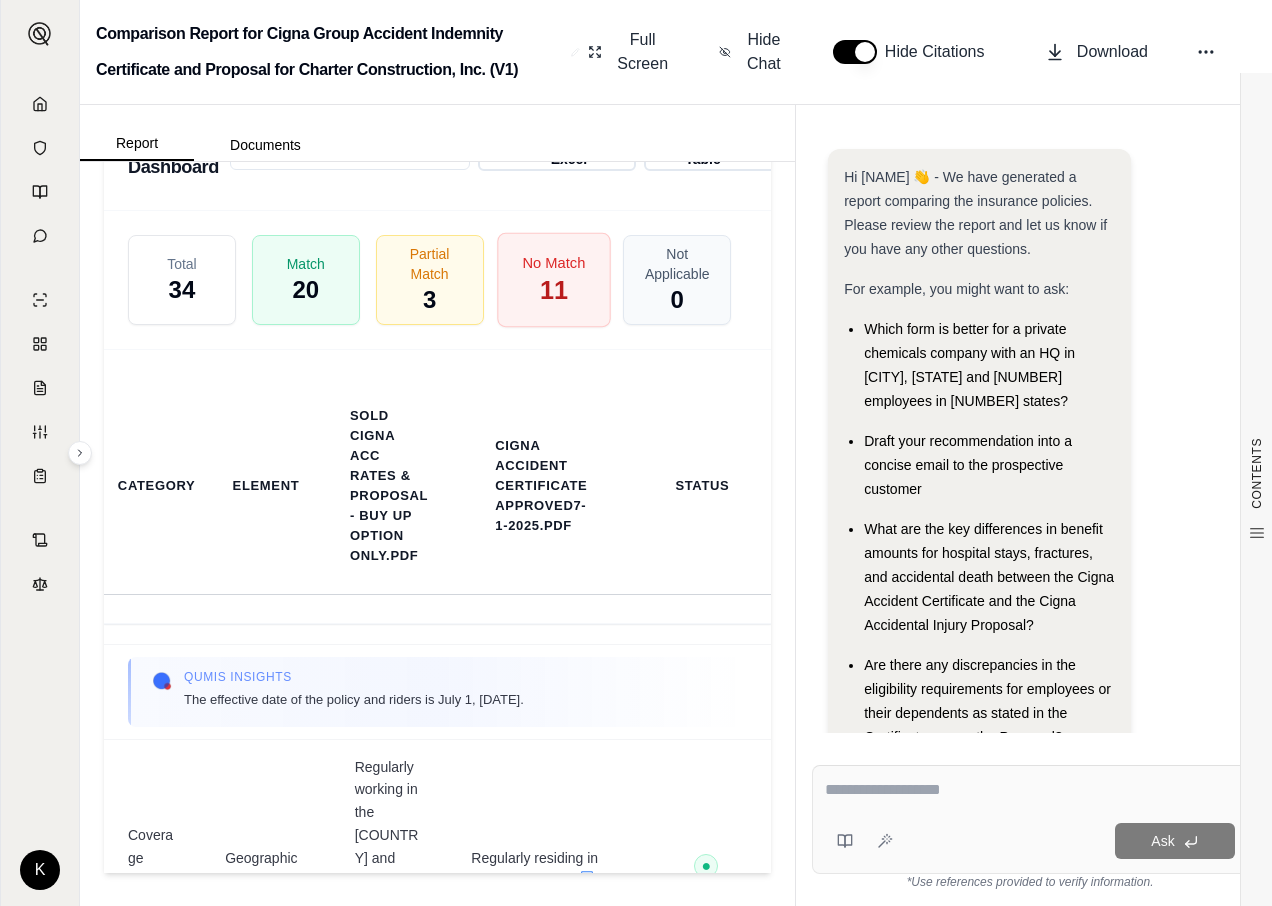 click on "No Match 11" at bounding box center (553, 279) 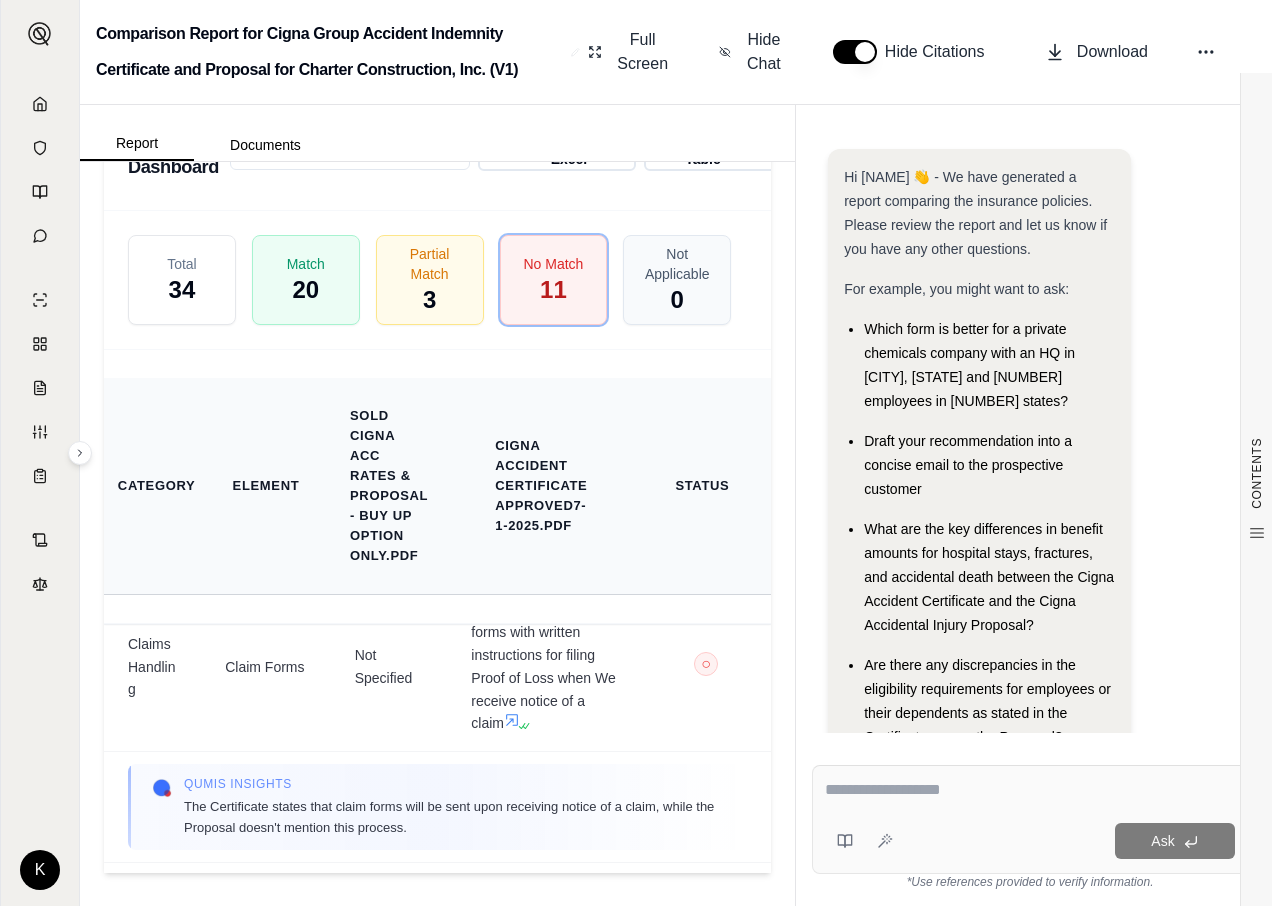 scroll, scrollTop: 5539, scrollLeft: 0, axis: vertical 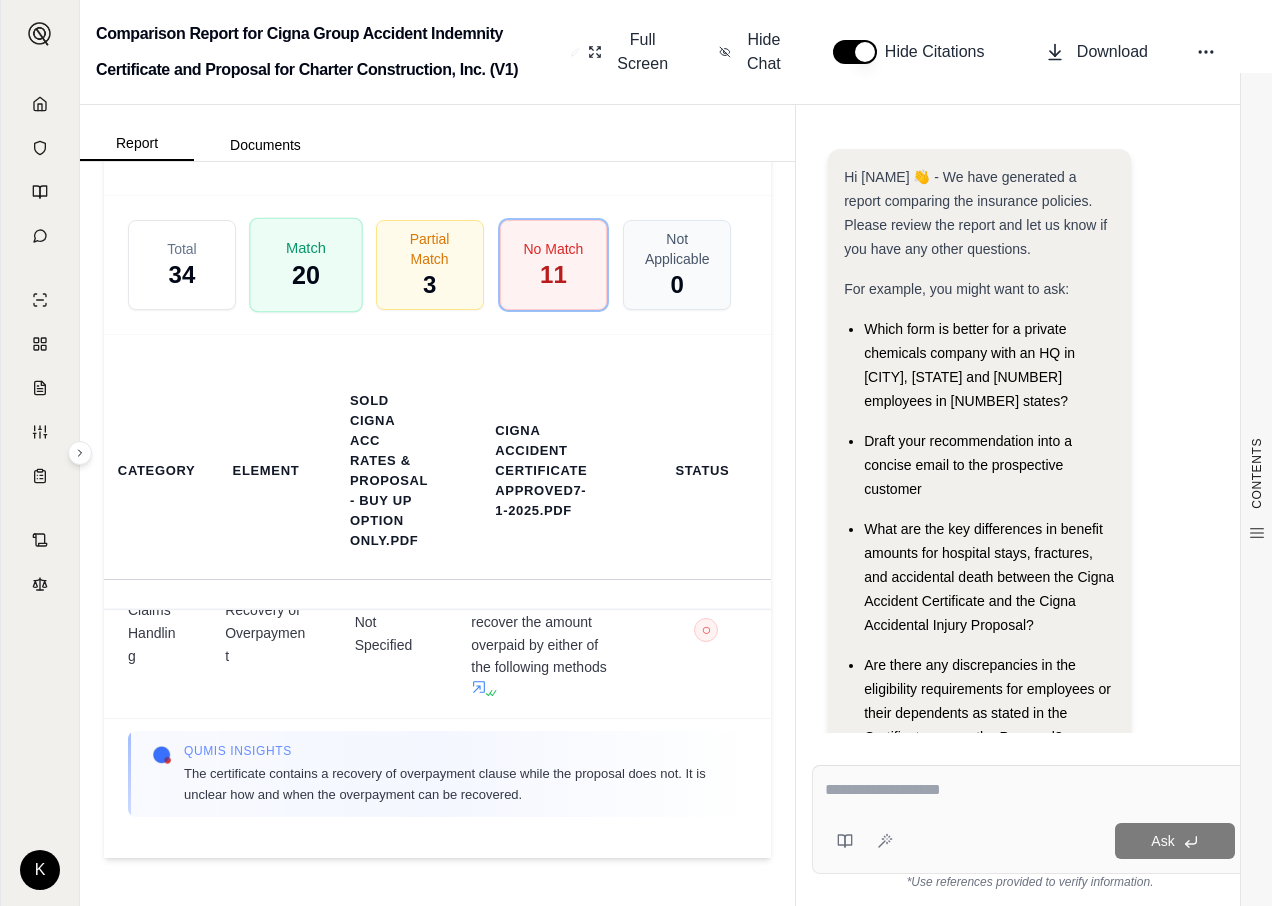click on "20" at bounding box center [306, 275] 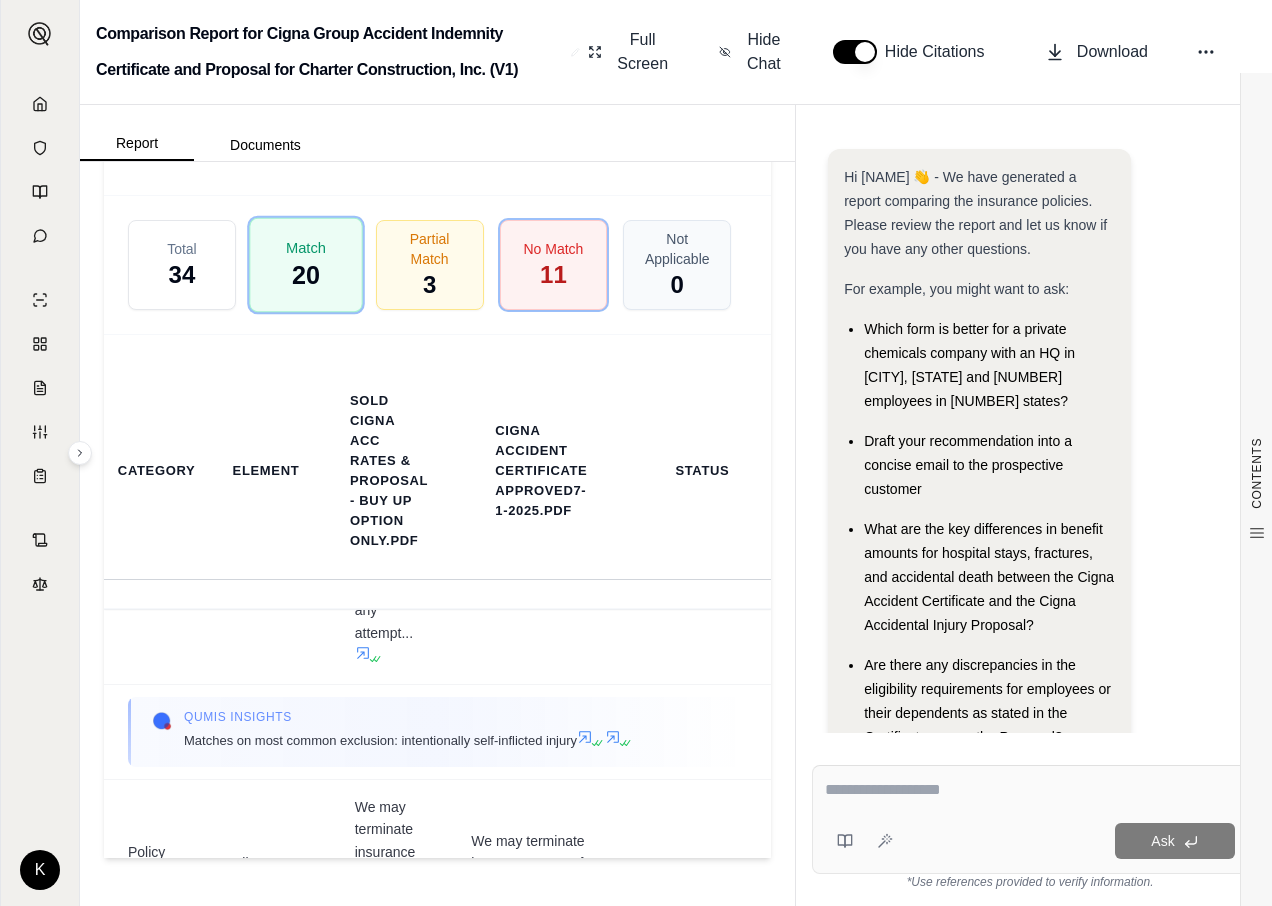 click on "20" at bounding box center (306, 275) 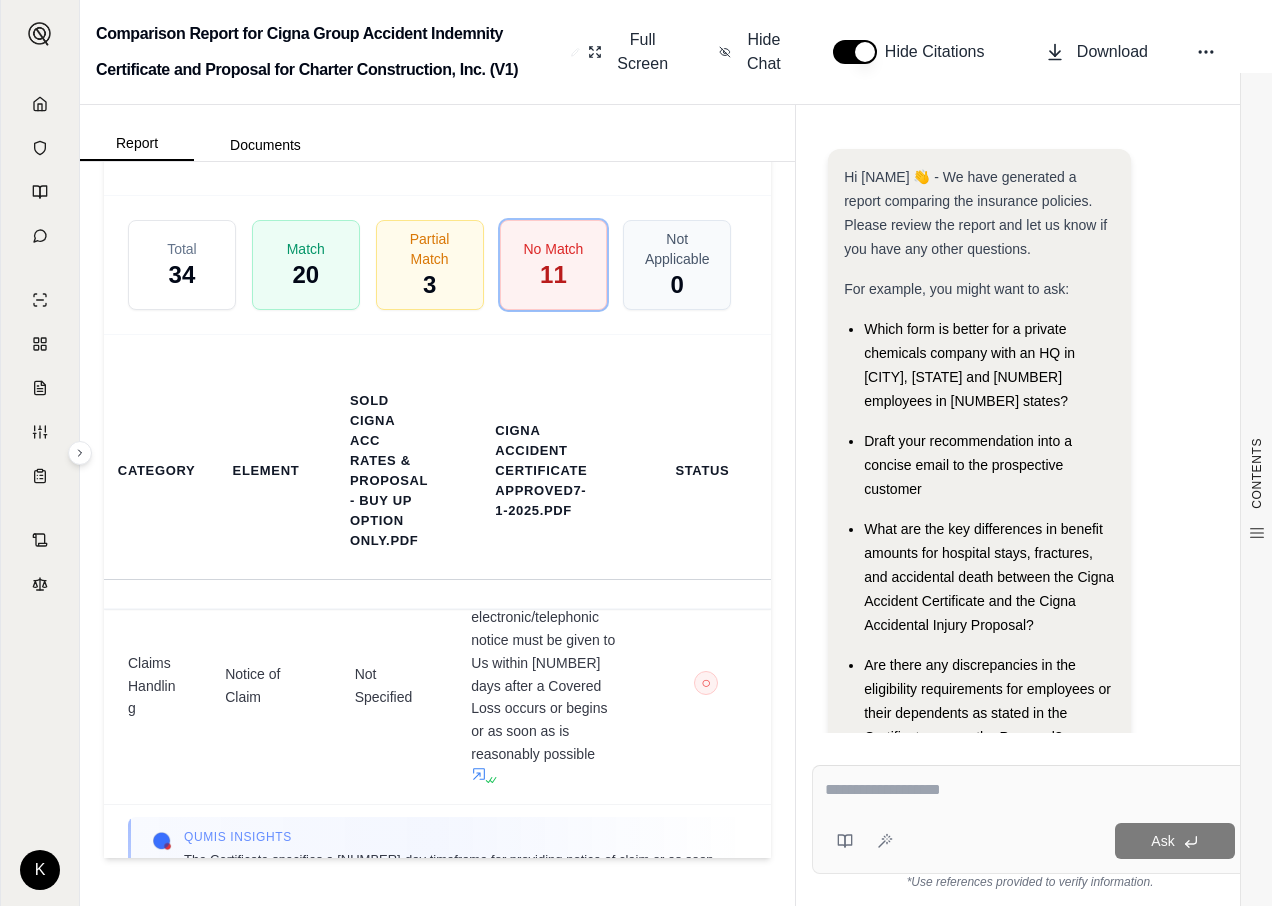 scroll, scrollTop: 170, scrollLeft: 0, axis: vertical 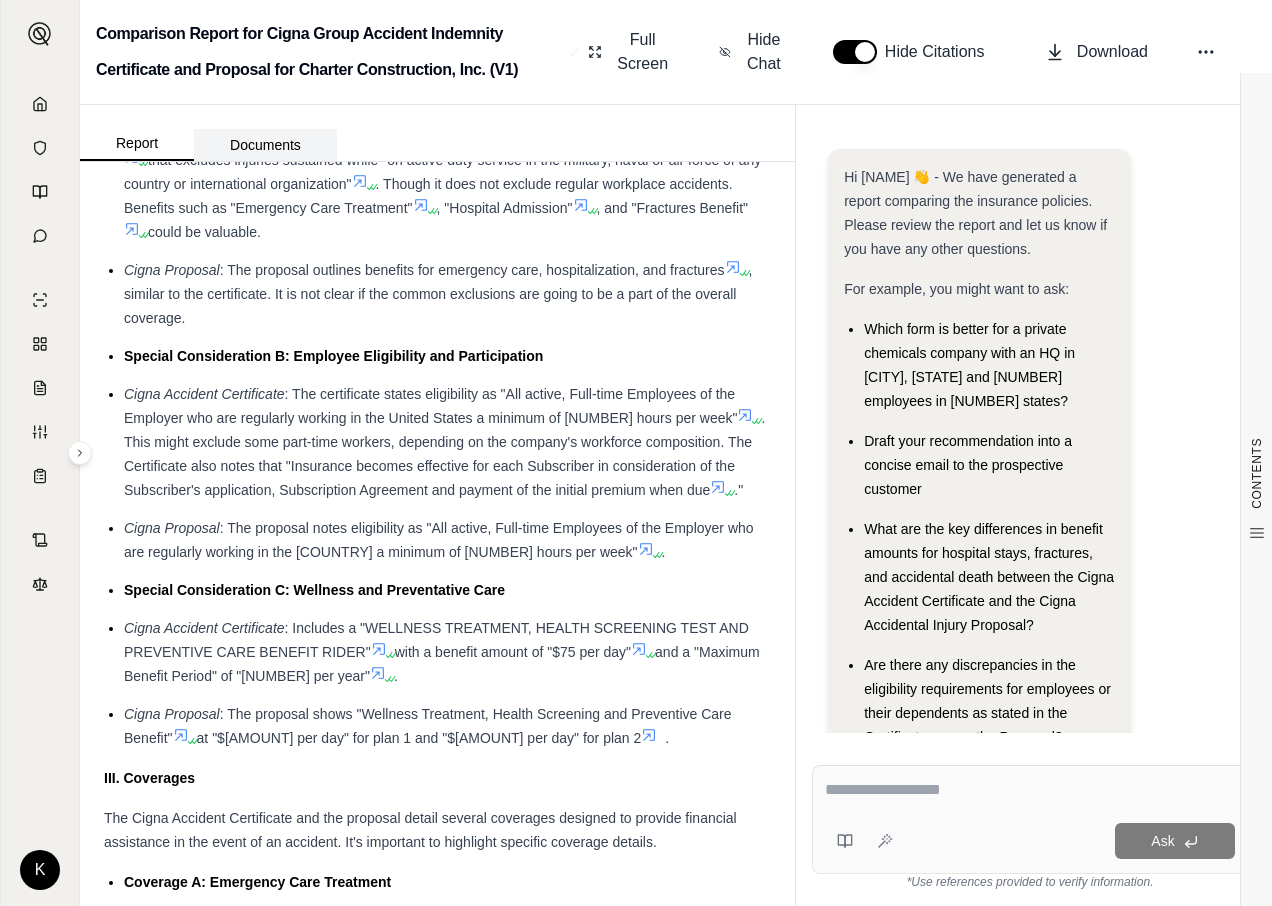 click on "Documents" at bounding box center [265, 145] 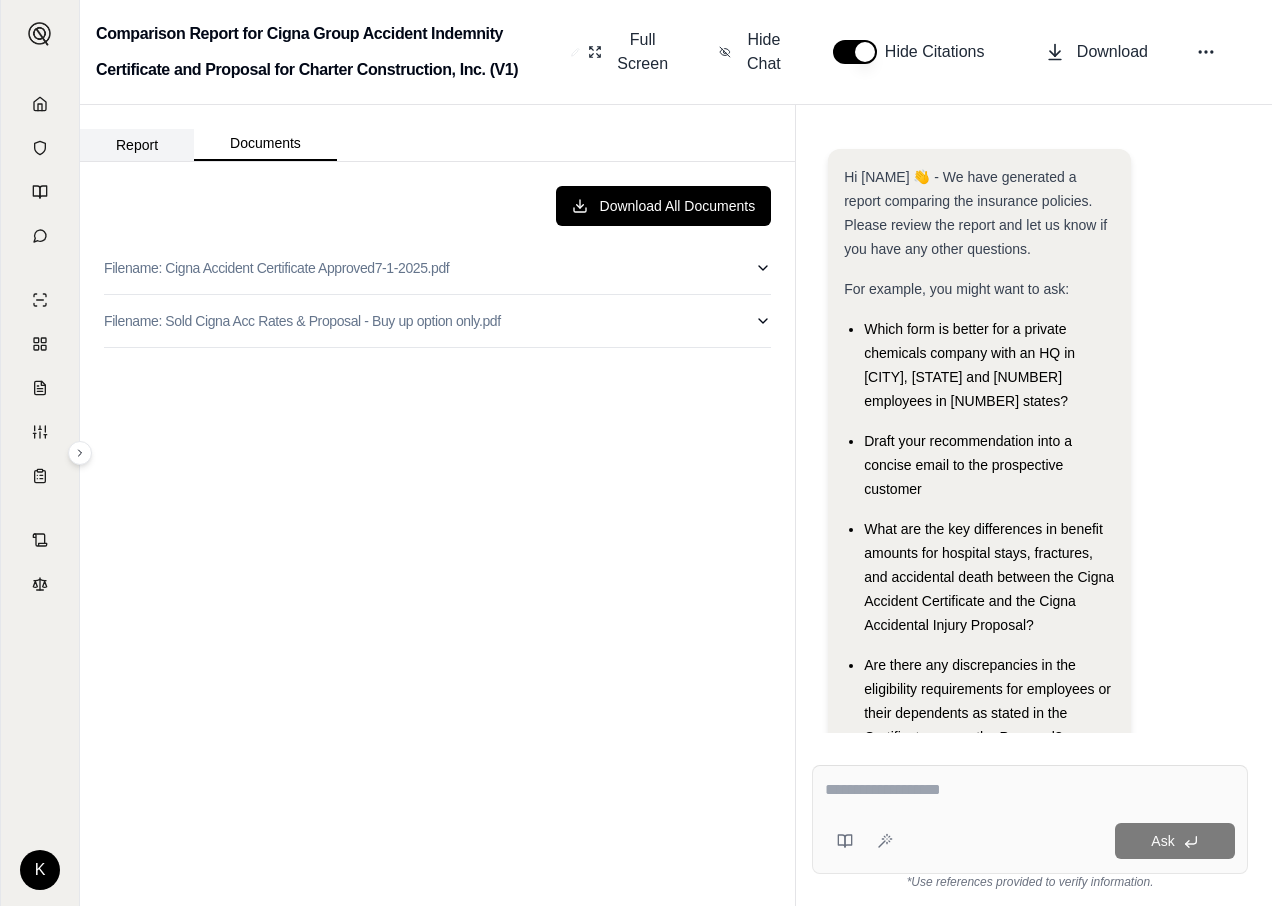 click on "Report" at bounding box center (137, 145) 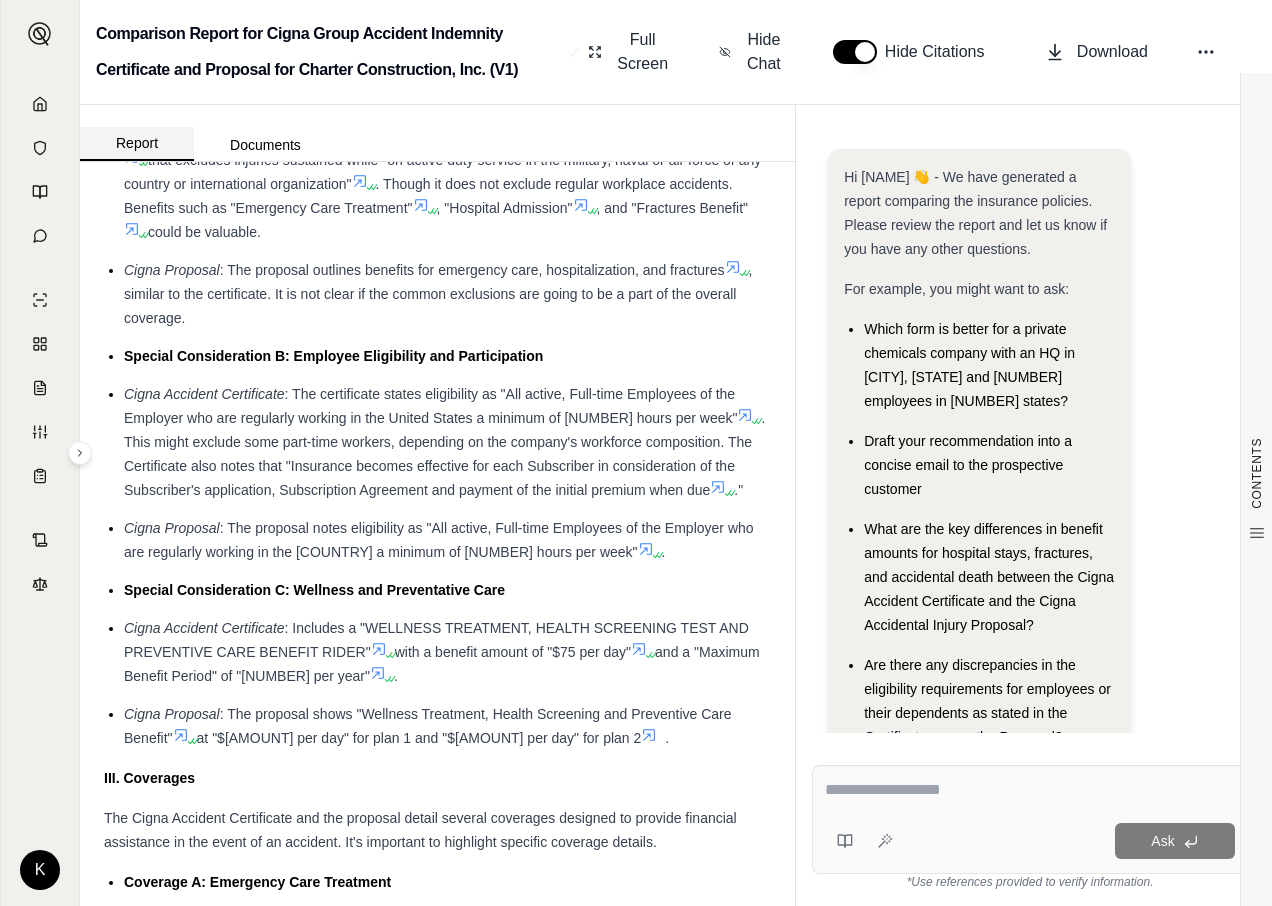 scroll, scrollTop: 0, scrollLeft: 0, axis: both 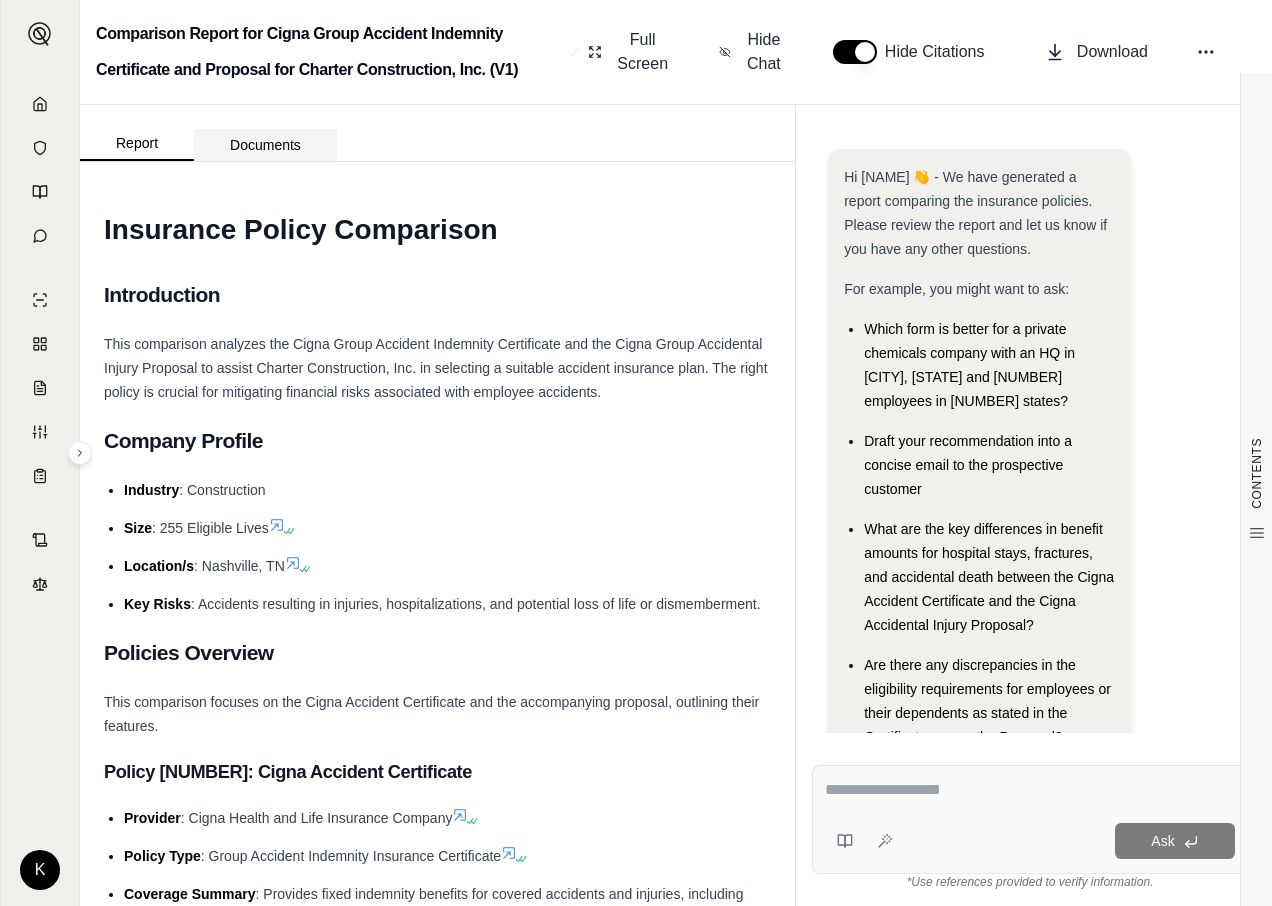 click on "Documents" at bounding box center [265, 145] 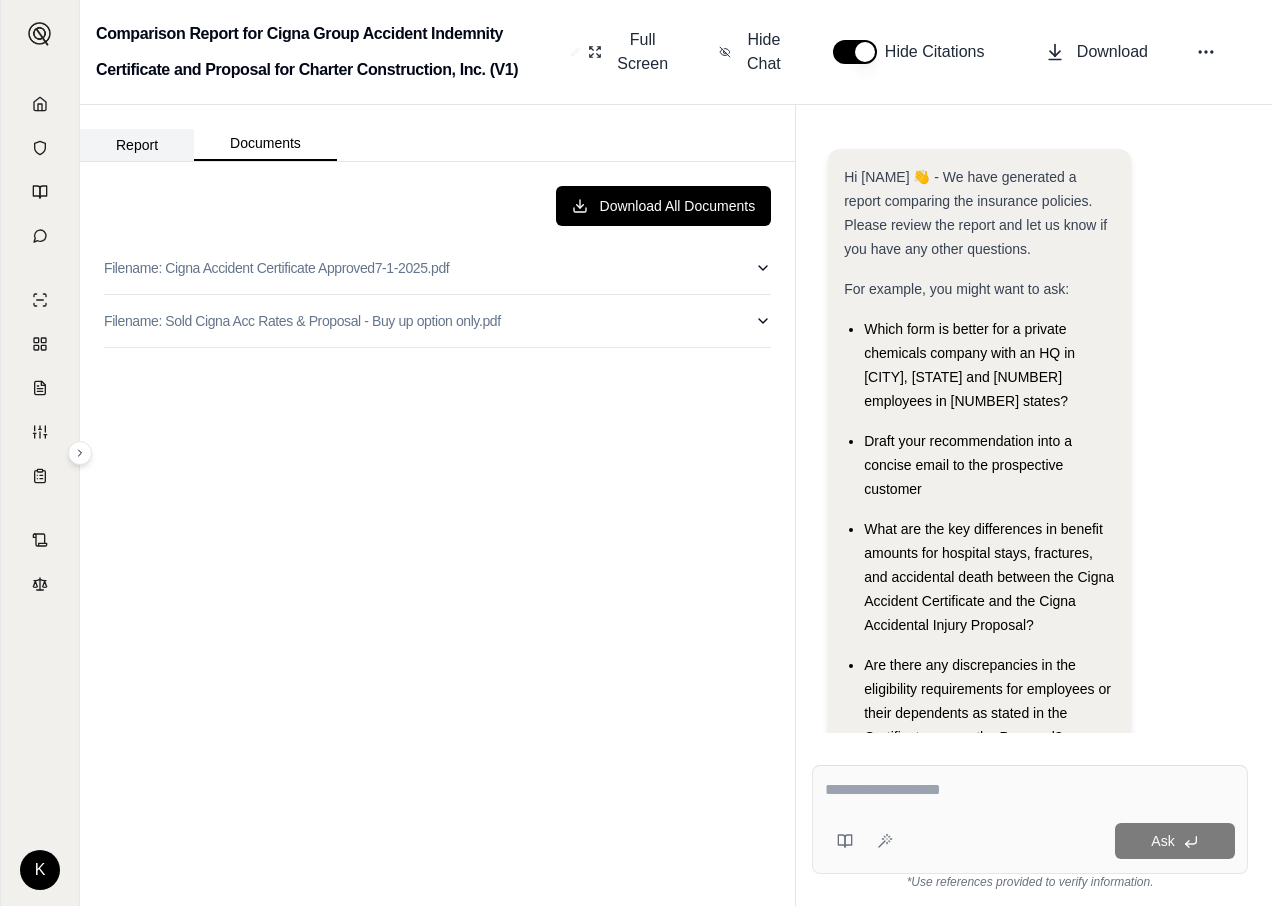 click on "Report" at bounding box center [137, 145] 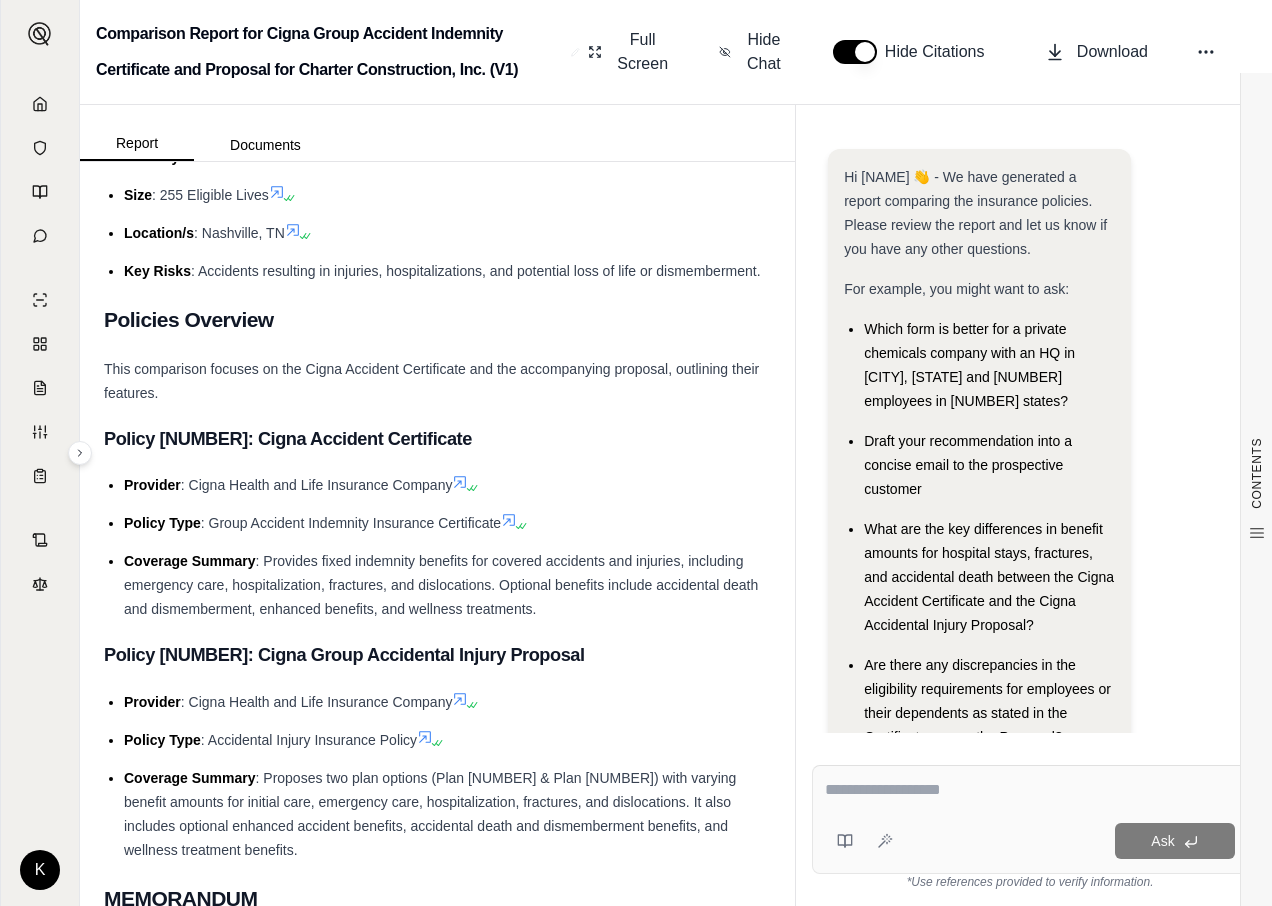 scroll, scrollTop: 300, scrollLeft: 0, axis: vertical 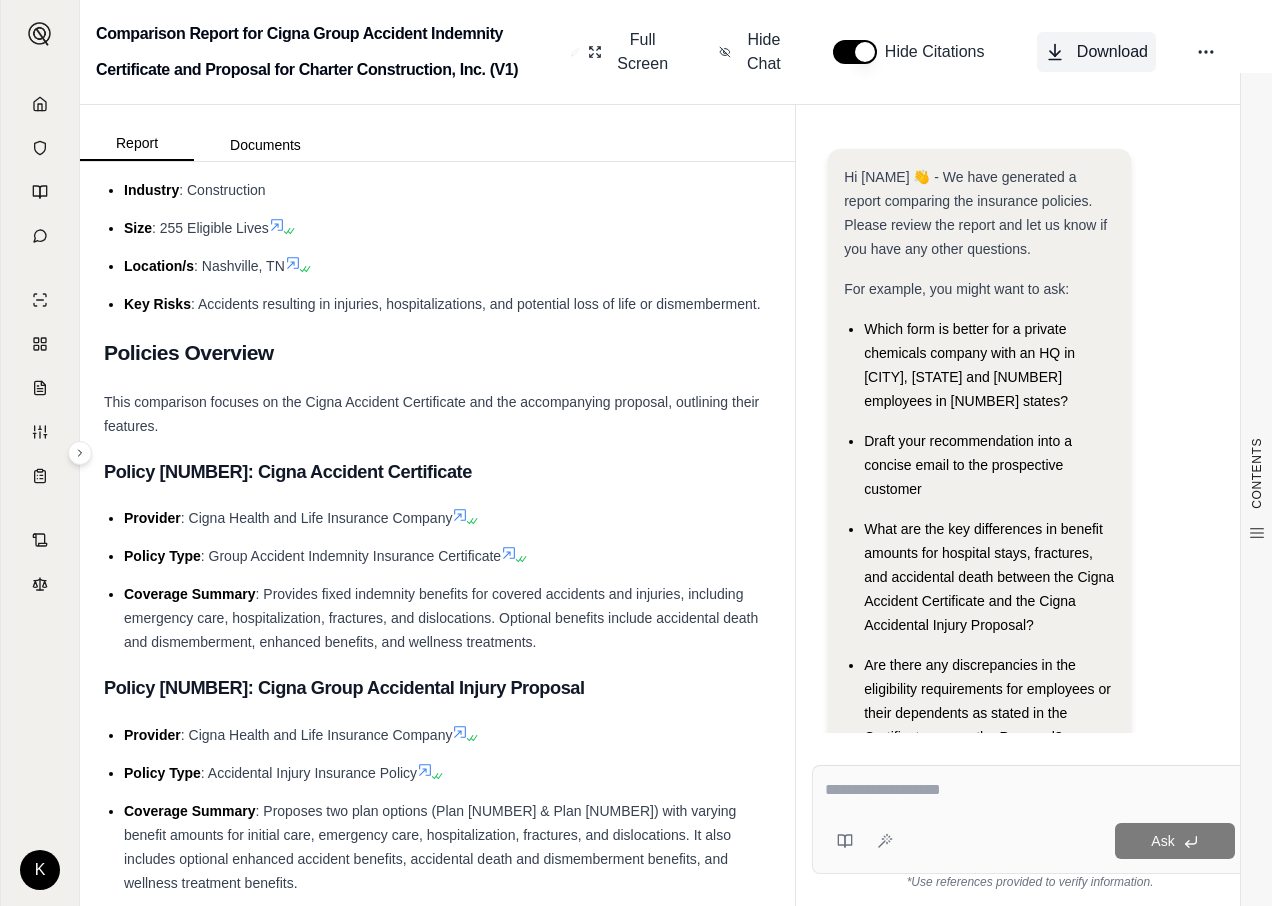 click on "Download" at bounding box center (1112, 52) 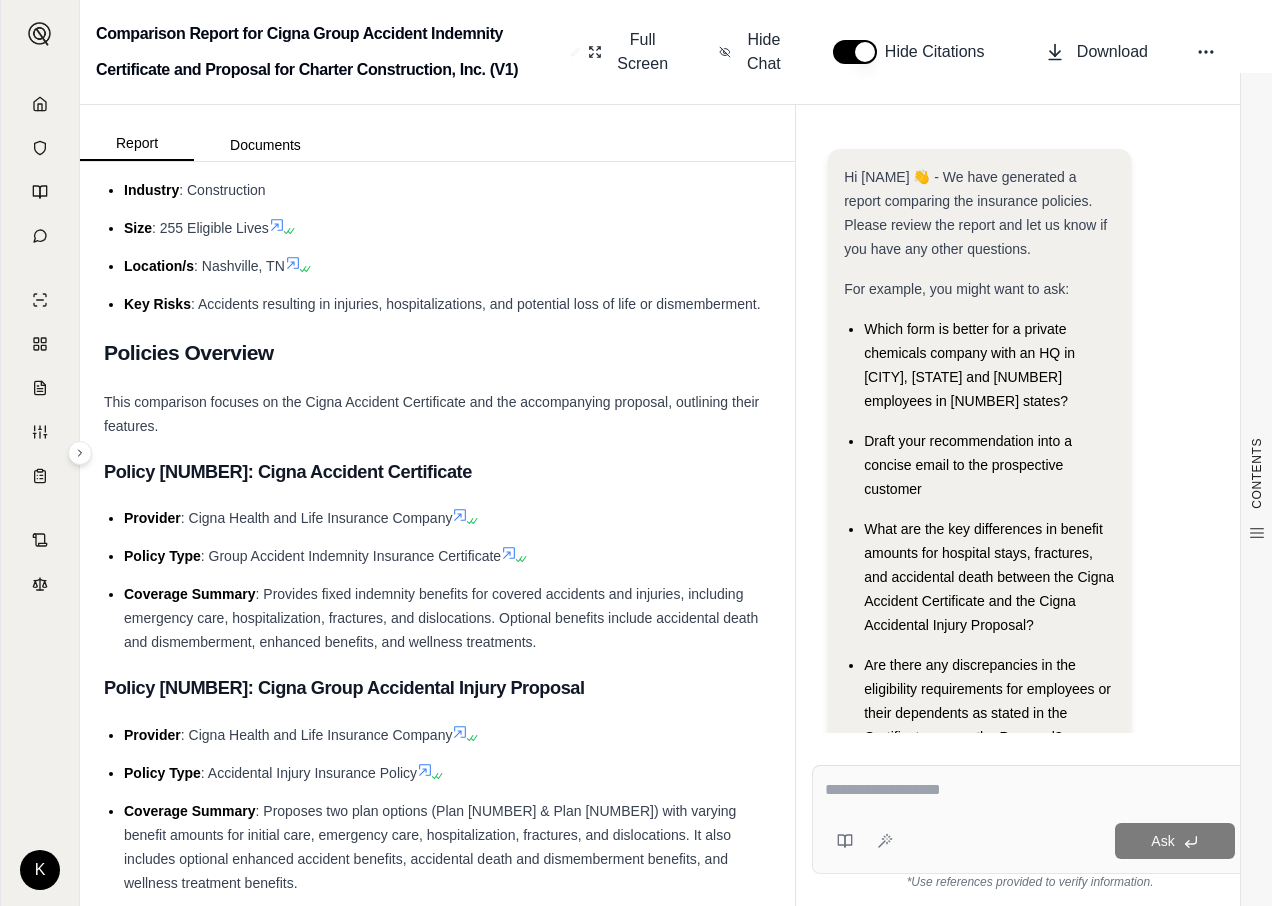 click at bounding box center [863, 841] 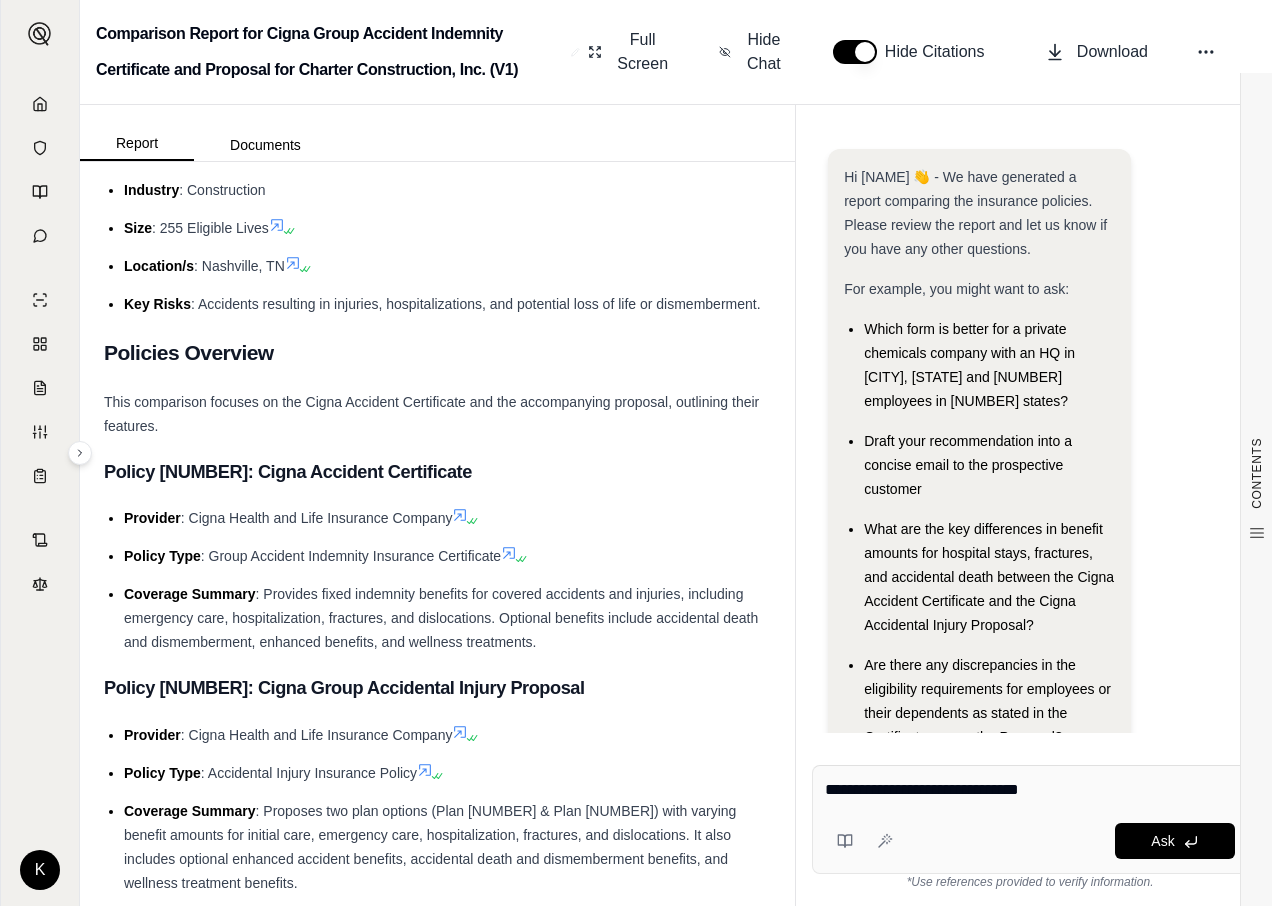 click on "**********" at bounding box center [1030, 790] 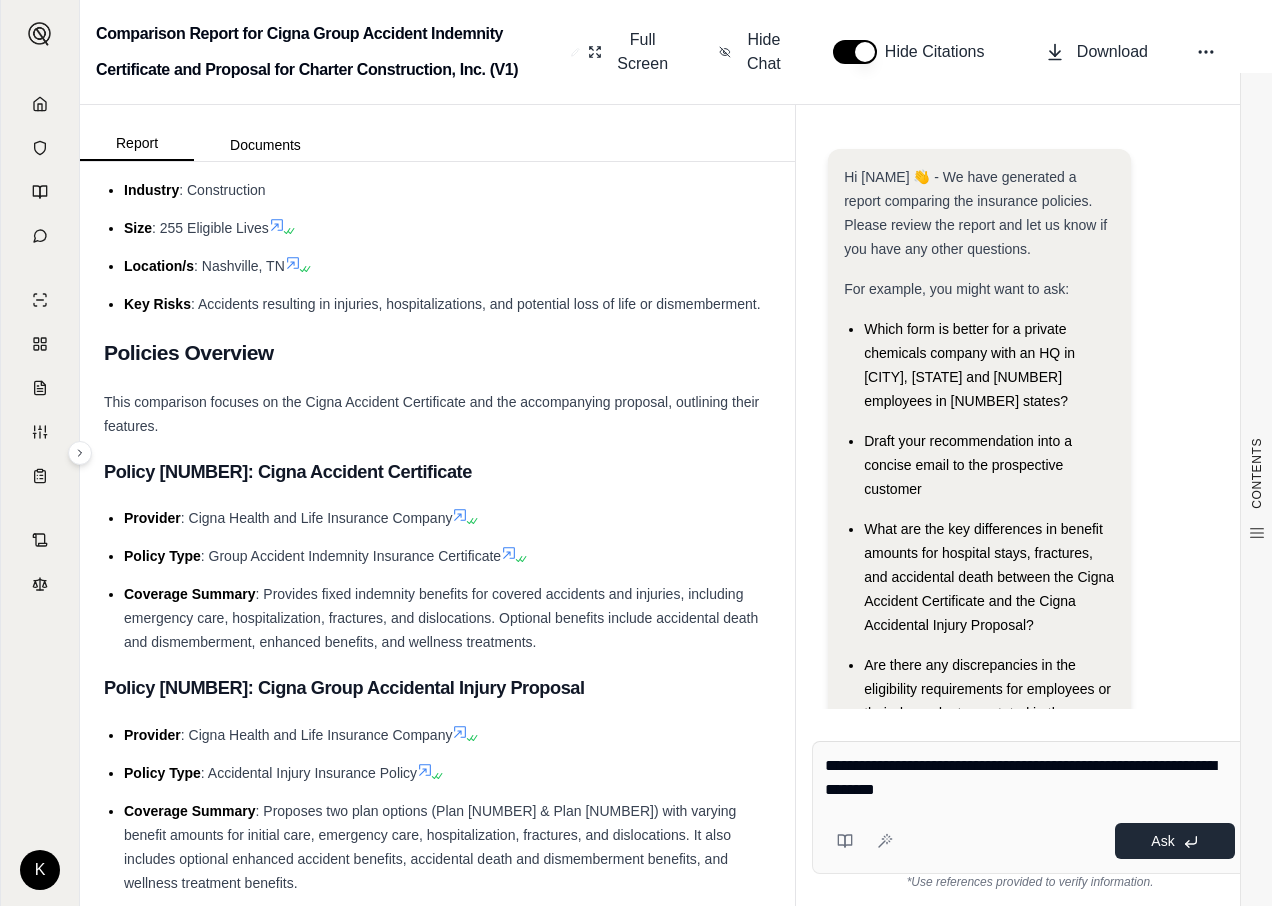type on "**********" 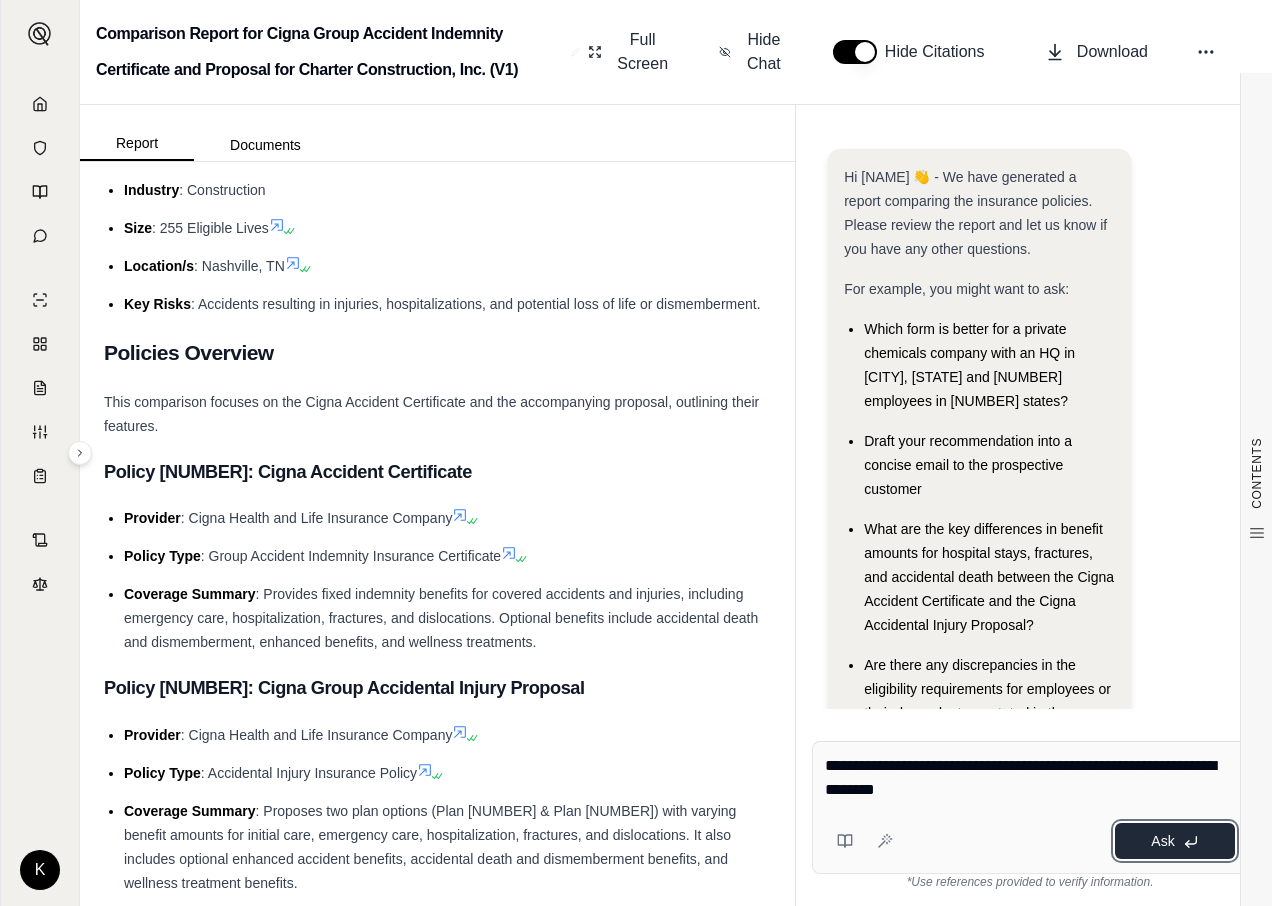 click on "Ask" at bounding box center (1162, 841) 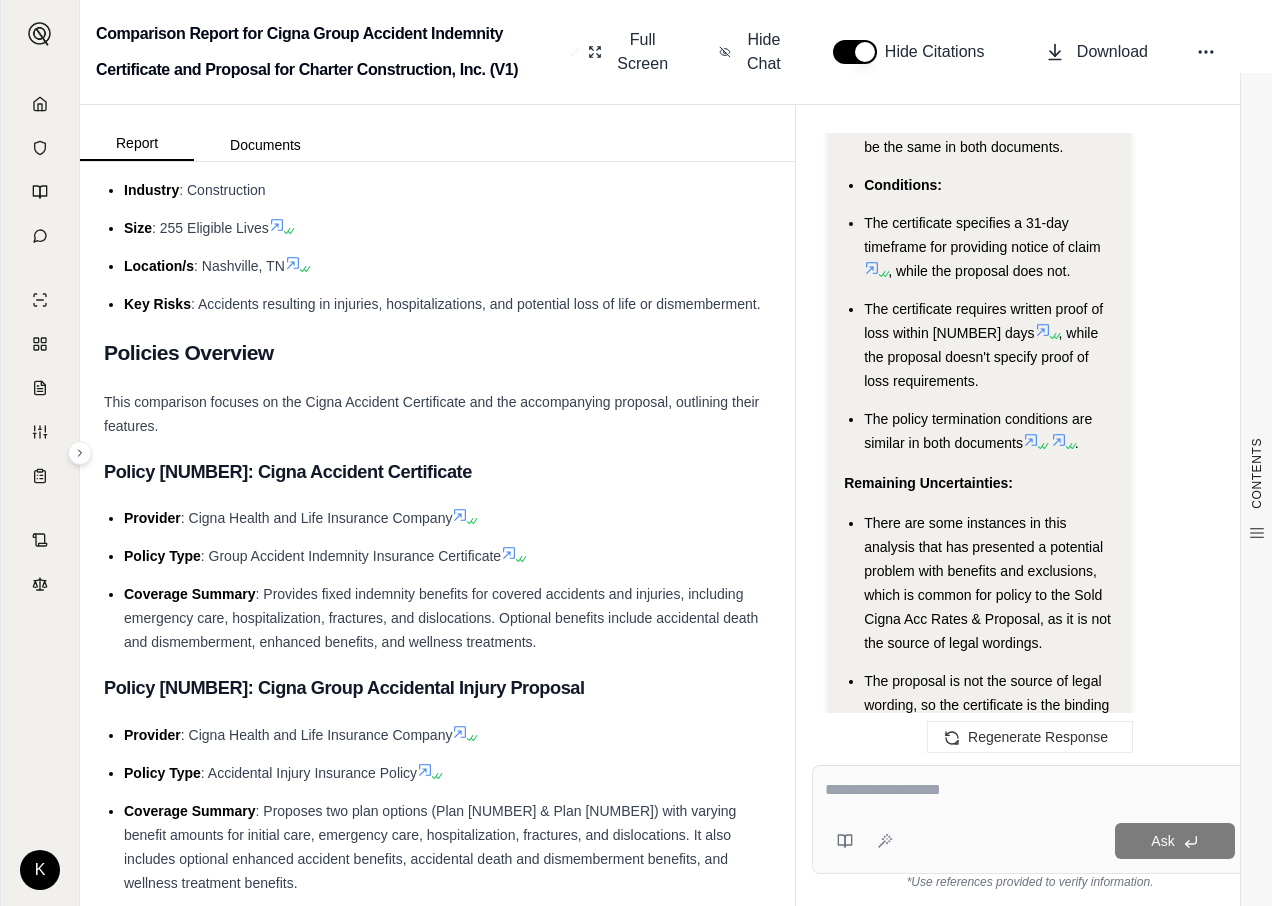 scroll, scrollTop: 6450, scrollLeft: 0, axis: vertical 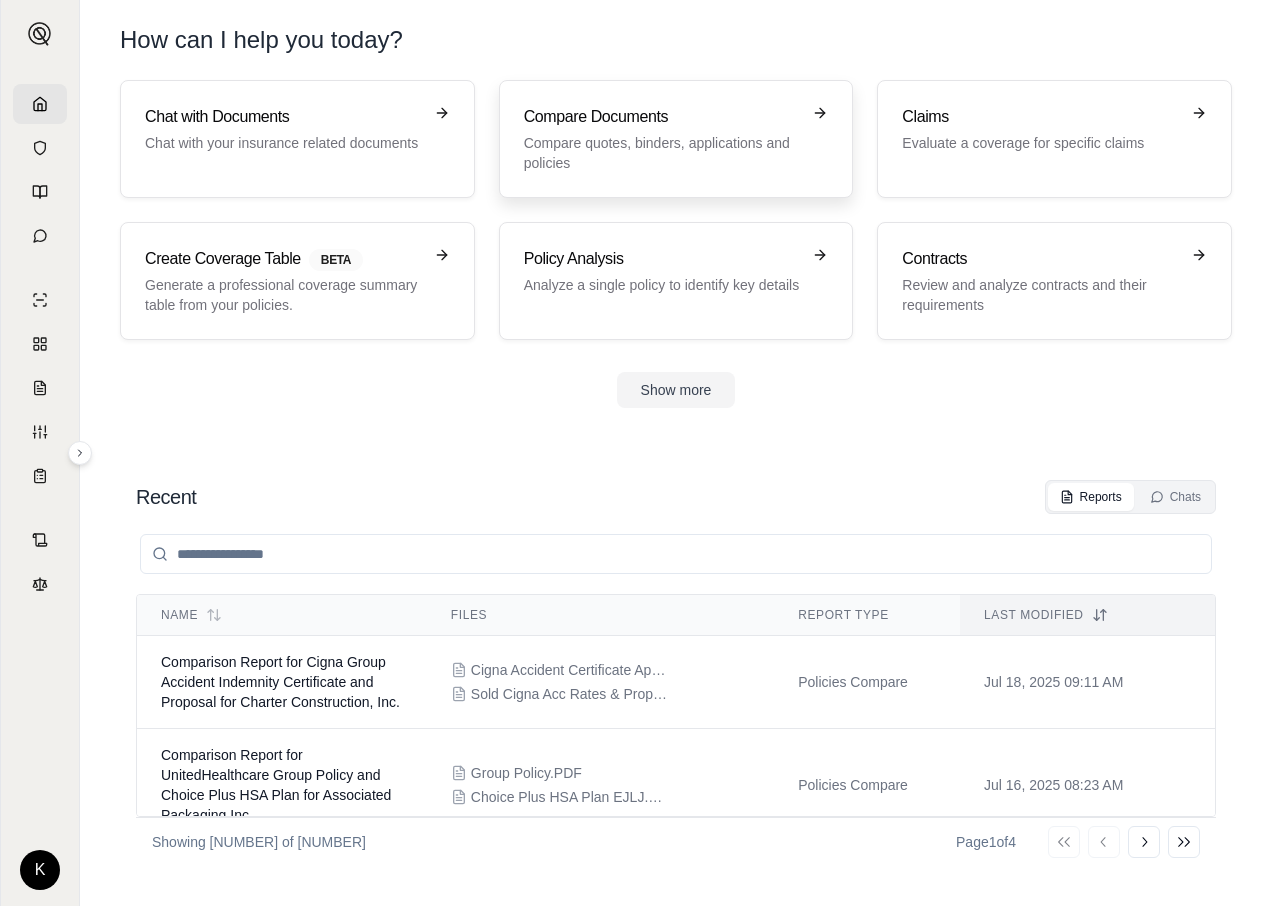 click on "Compare quotes, binders, applications and policies" at bounding box center (662, 153) 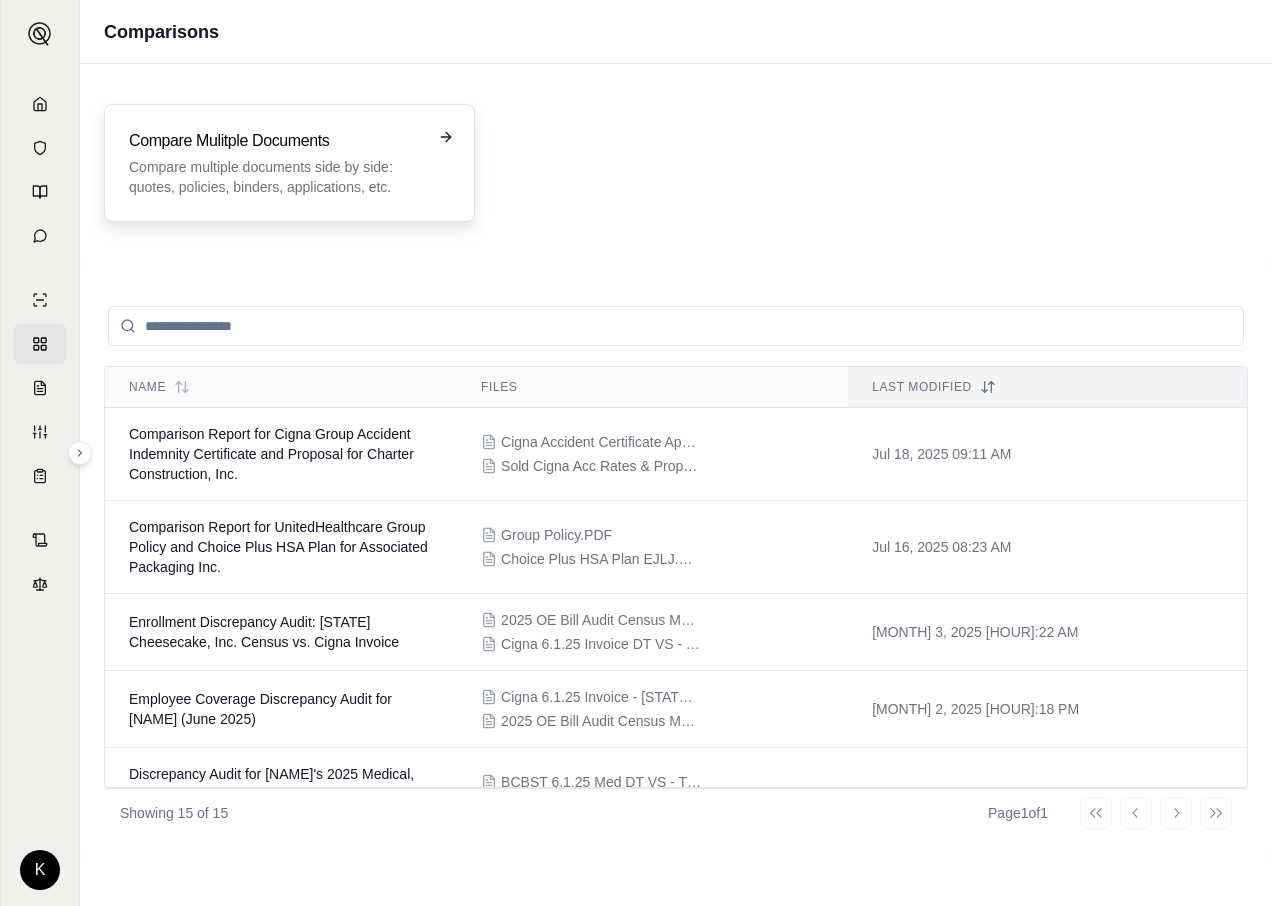 click on "Compare multiple documents side by side: quotes, policies, binders, applications, etc." at bounding box center (275, 177) 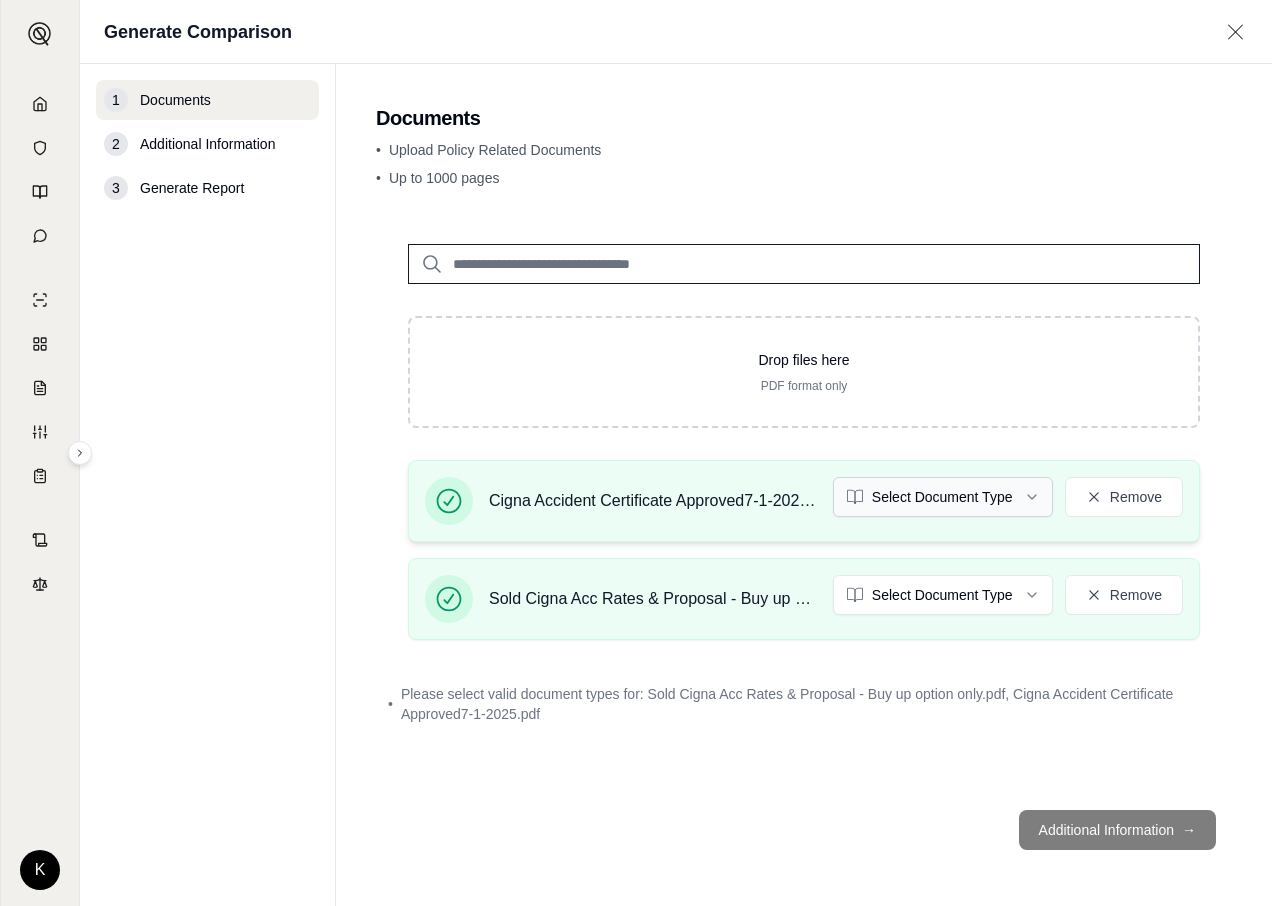 click on "K Generate Comparison 1 Documents 2 Additional Information 3 Generate Report Documents • Upload Policy Related Documents • Up to 1000 pages Drop files here PDF format only Cigna Accident Certificate Approved7-1-2025.pdf Select Document Type Remove Sold Cigna Acc Rates & Proposal - Buy up option only.pdf Select Document Type Remove • Please select valid document types for: Sold Cigna Acc Rates & Proposal - Buy up option only.pdf,
Cigna Accident Certificate Approved7-1-2025.pdf Additional Information →" at bounding box center [636, 453] 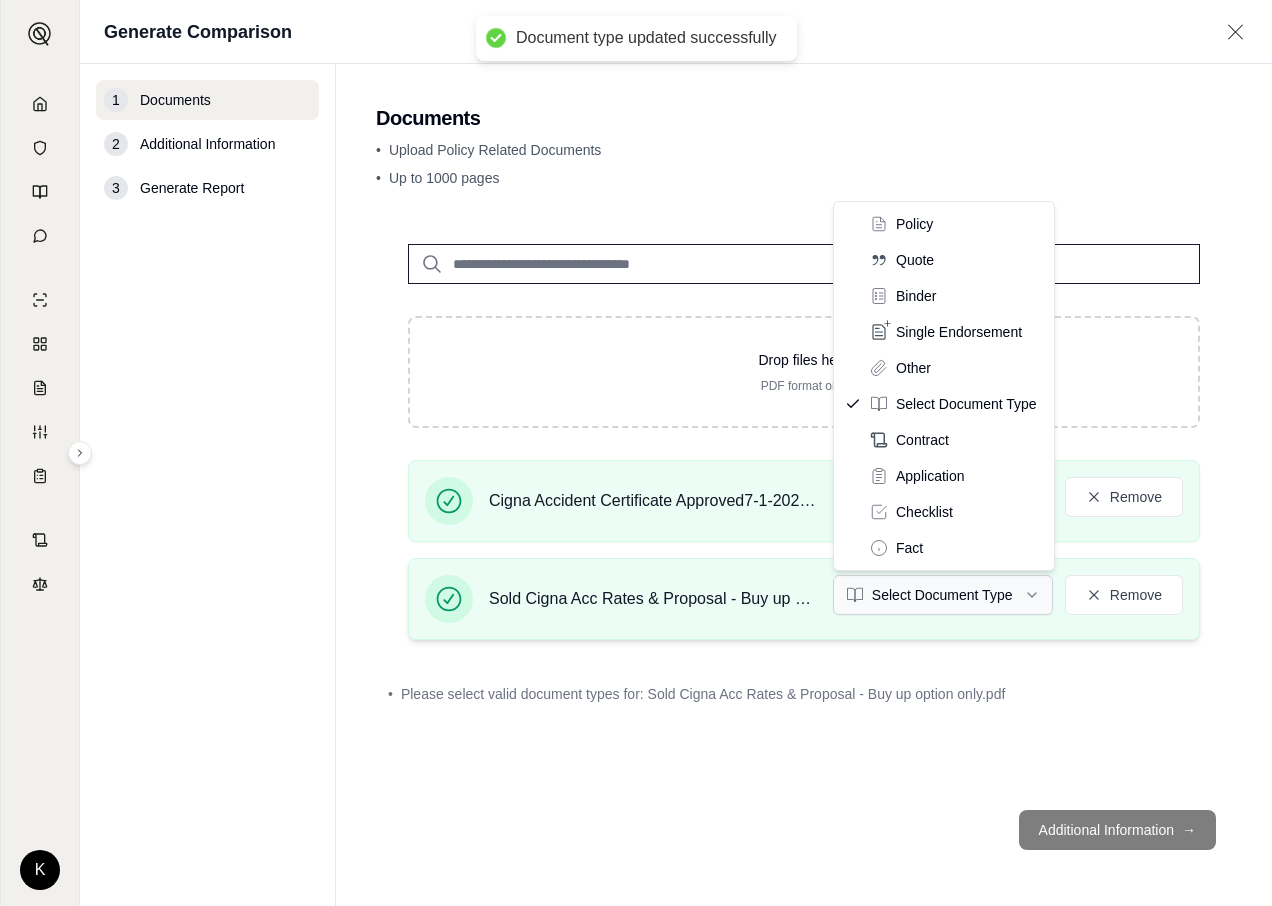 click on "Document type updated successfully K Generate Comparison 1 Documents 2 Additional Information 3 Generate Report Documents • Upload Policy Related Documents • Up to 1000 pages Drop files here PDF format only Cigna Accident Certificate Approved7-1-2025.pdf Policy Remove Sold Cigna Acc Rates & Proposal - Buy up option only.pdf Select Document Type Remove • Please select valid document types for: Sold Cigna Acc Rates & Proposal - Buy up option only.pdf Additional Information →
Policy Quote Binder Single Endorsement Other Select Document Type Contract Application Checklist Fact" at bounding box center [636, 453] 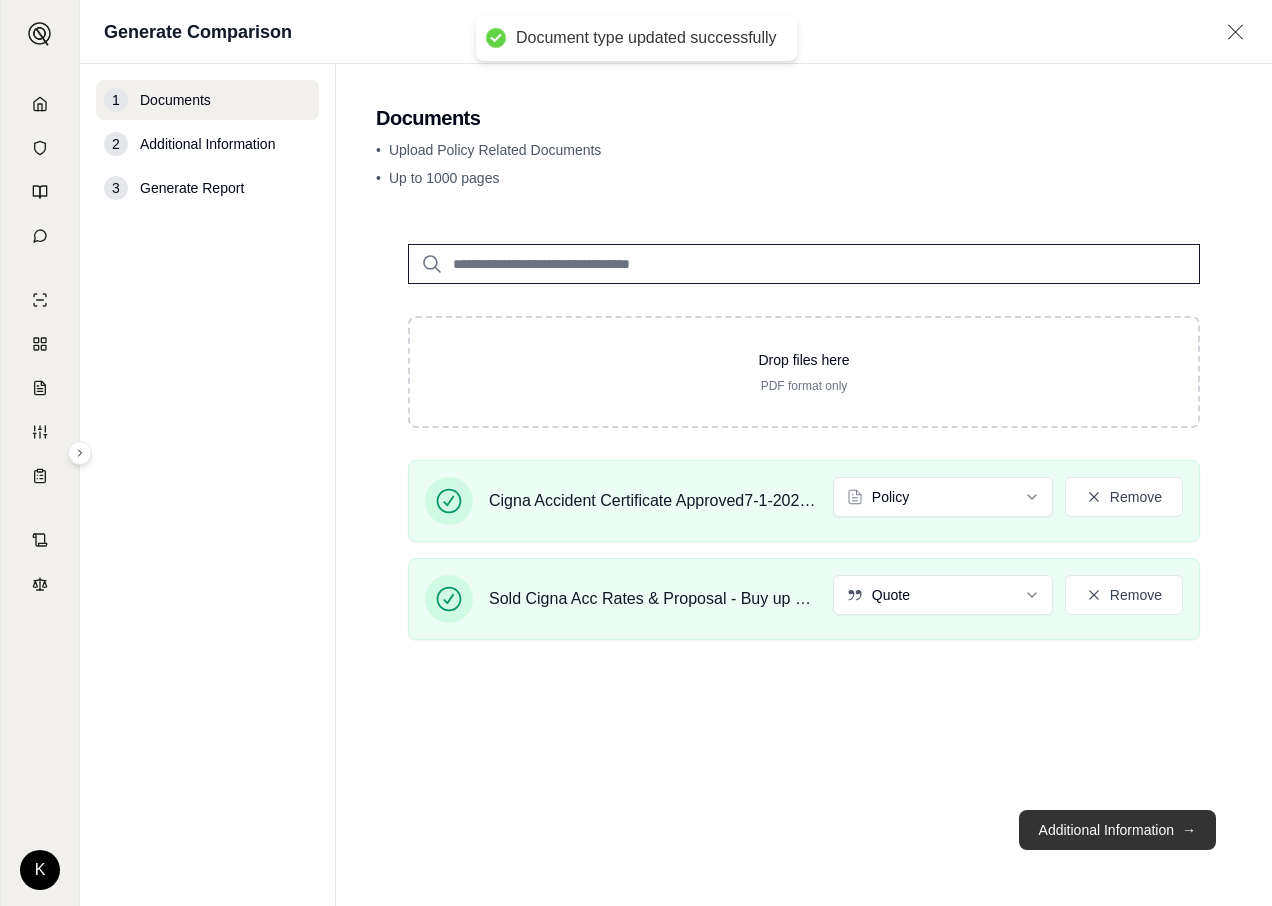 click on "Additional Information →" at bounding box center (1117, 830) 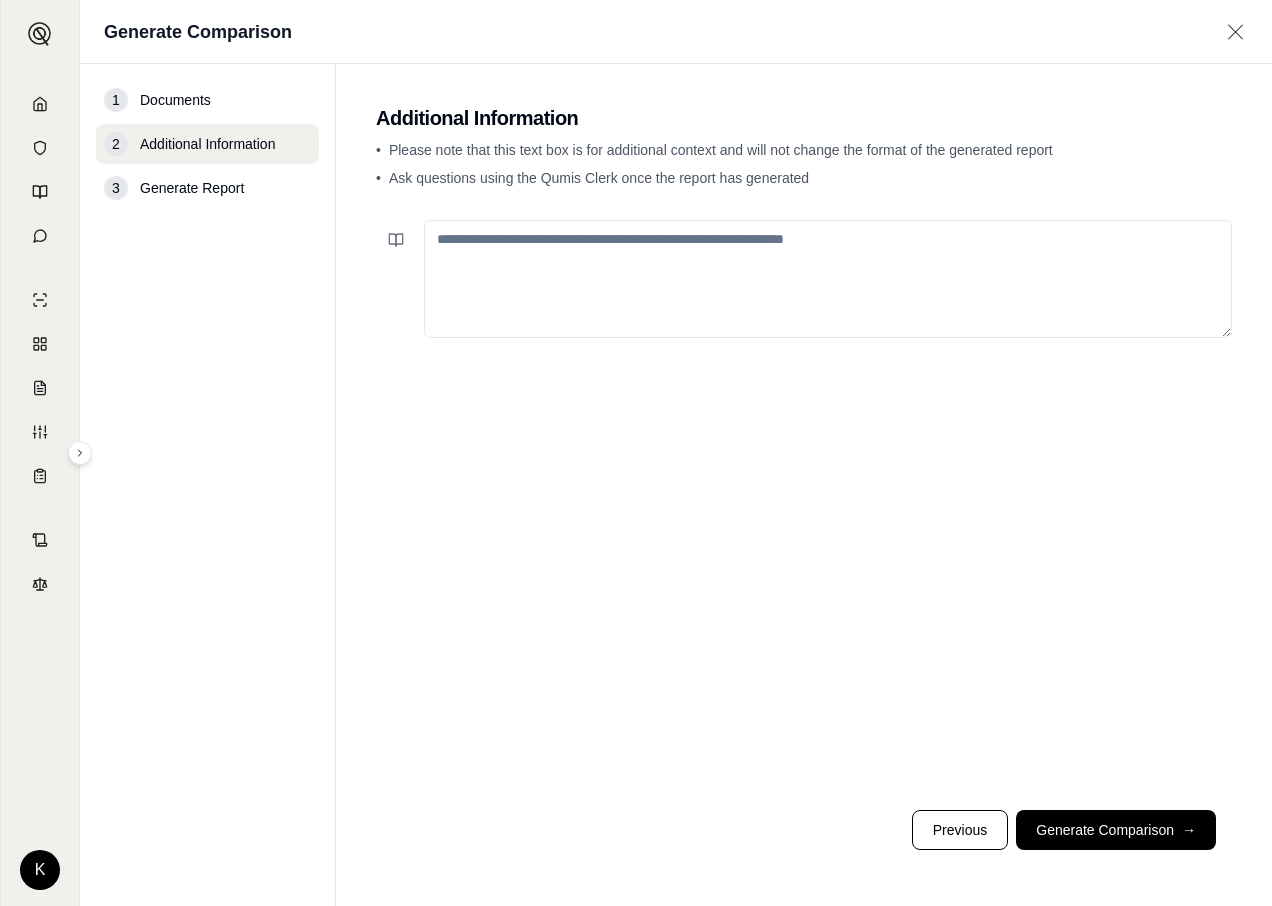 click at bounding box center [828, 279] 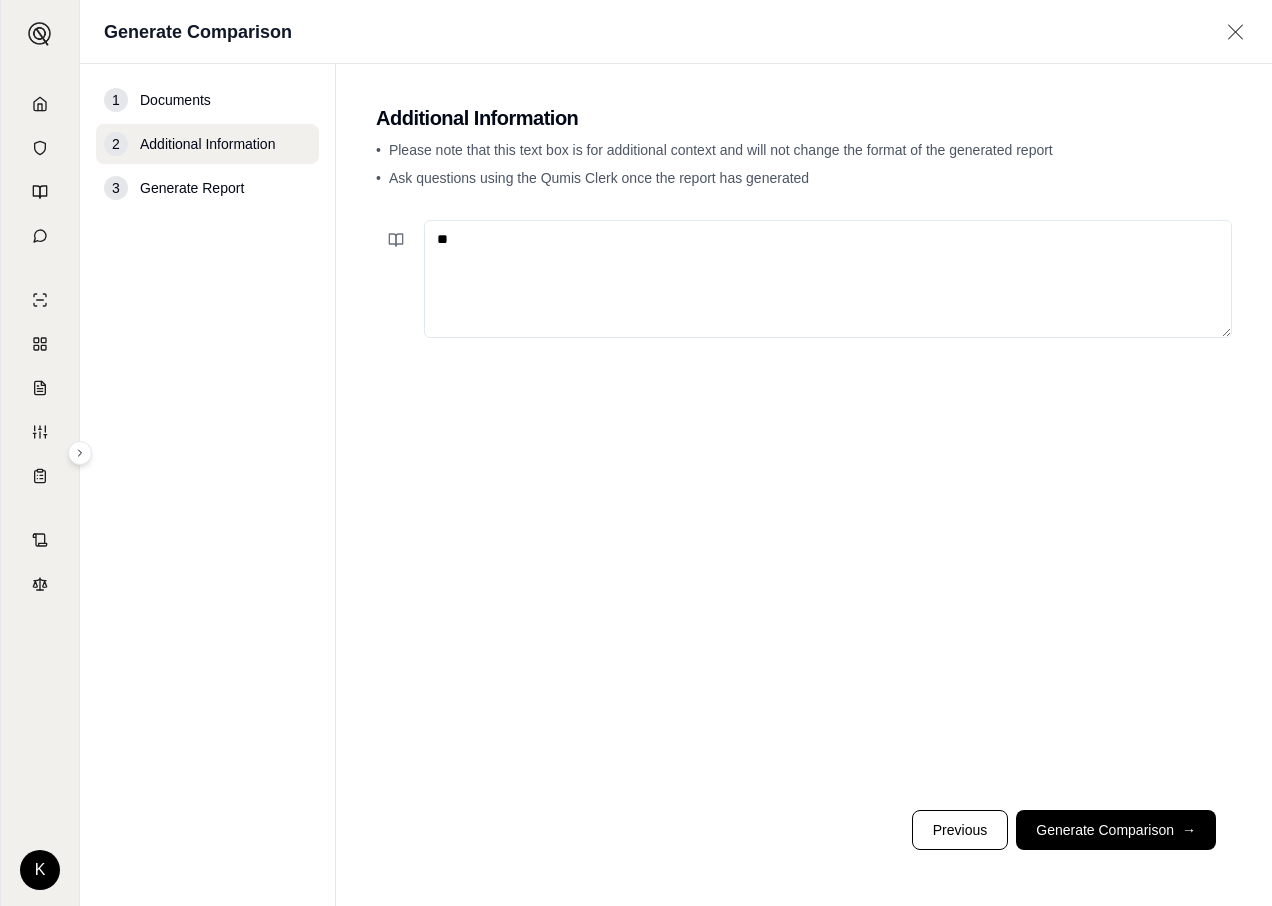 type on "*" 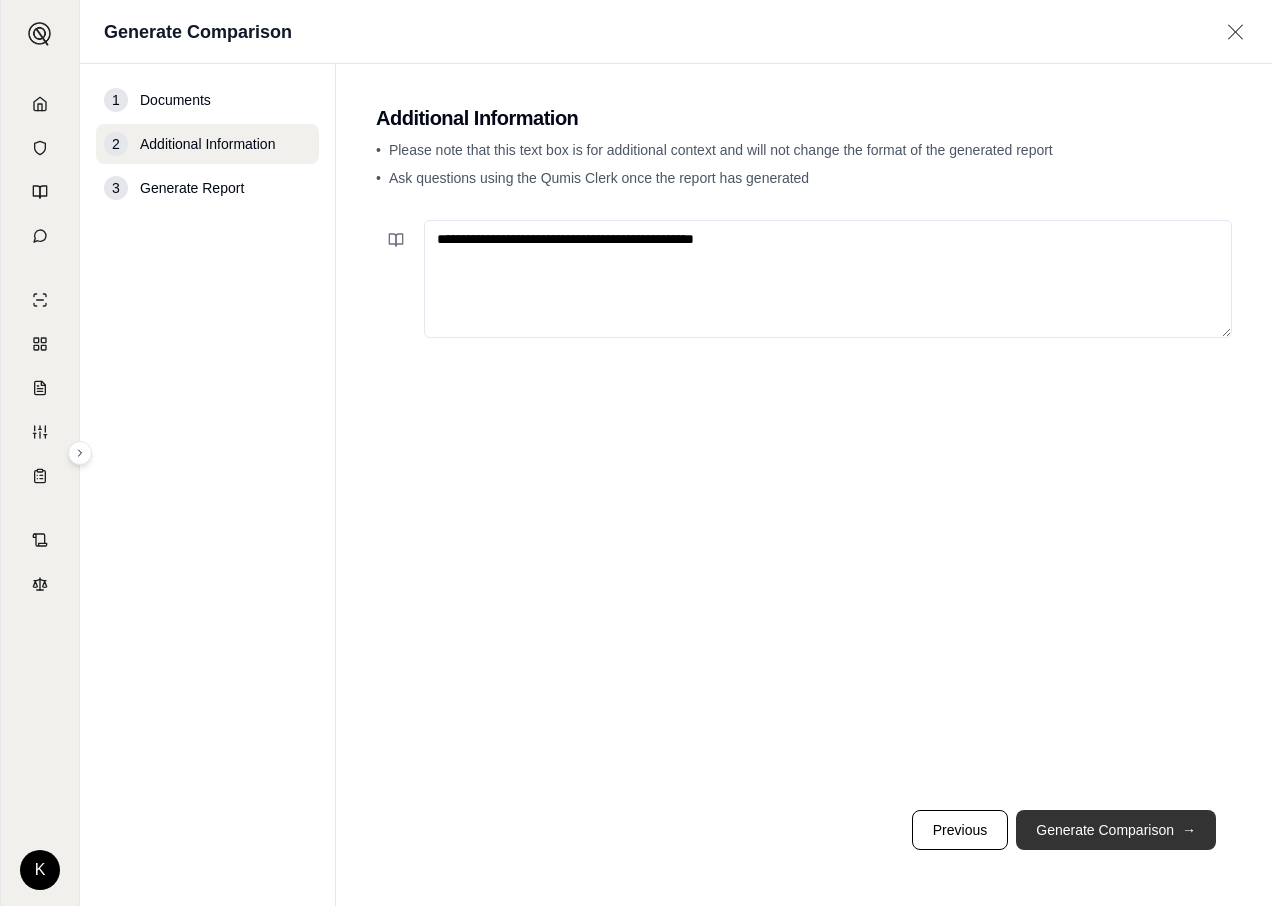 type on "**********" 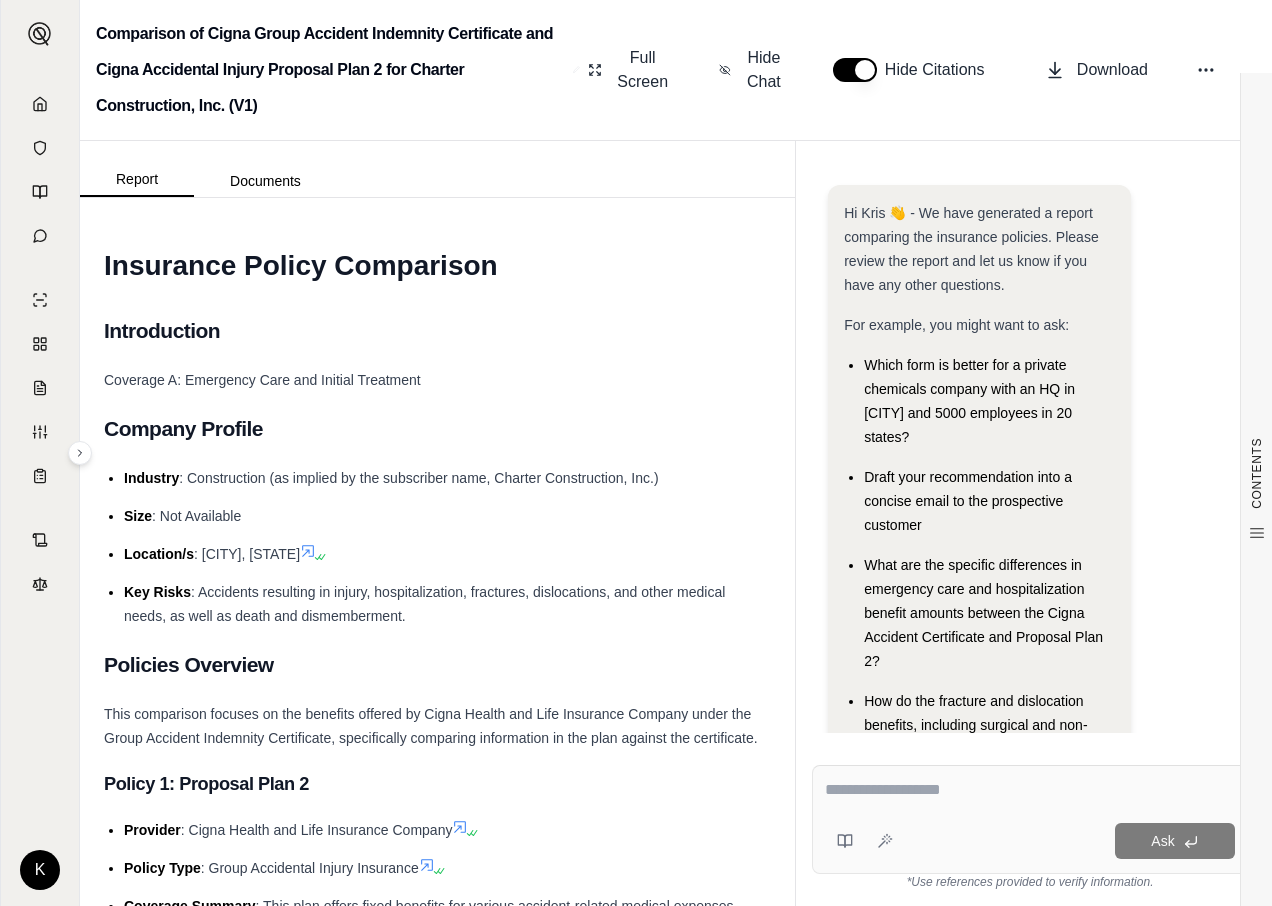 scroll, scrollTop: 0, scrollLeft: 0, axis: both 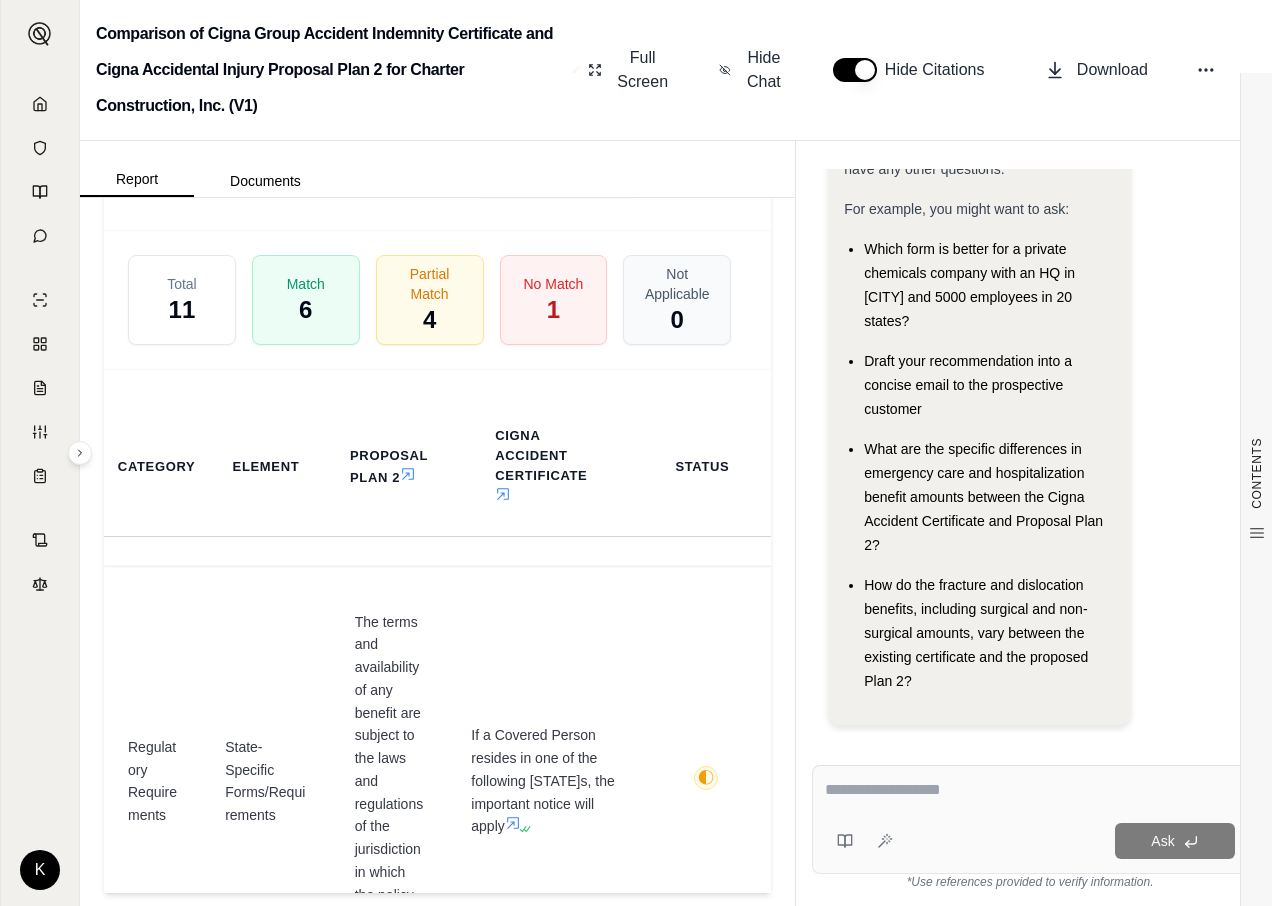 click on "Download Excel" at bounding box center [570, 169] 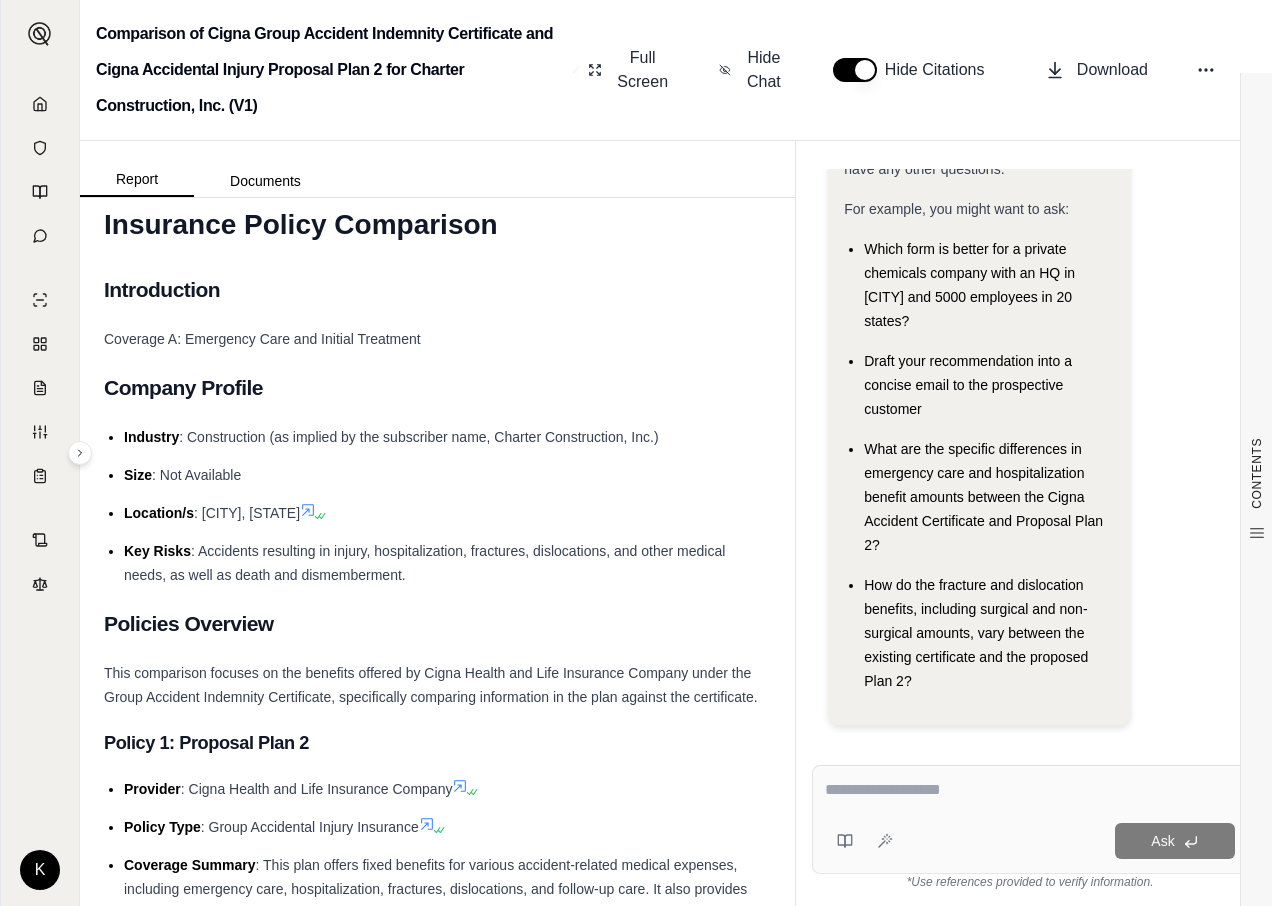 scroll, scrollTop: 0, scrollLeft: 0, axis: both 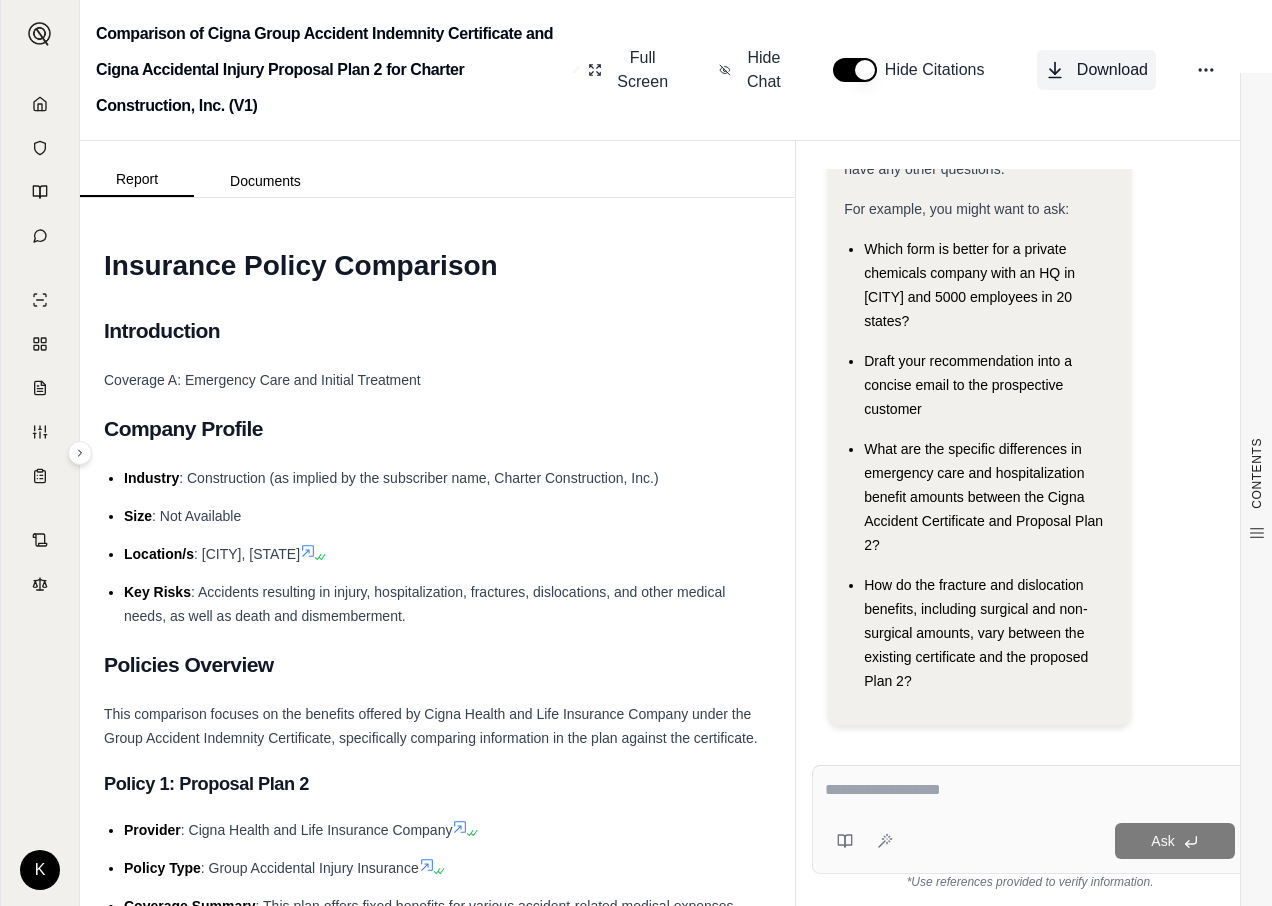 click on "Download" at bounding box center (1112, 70) 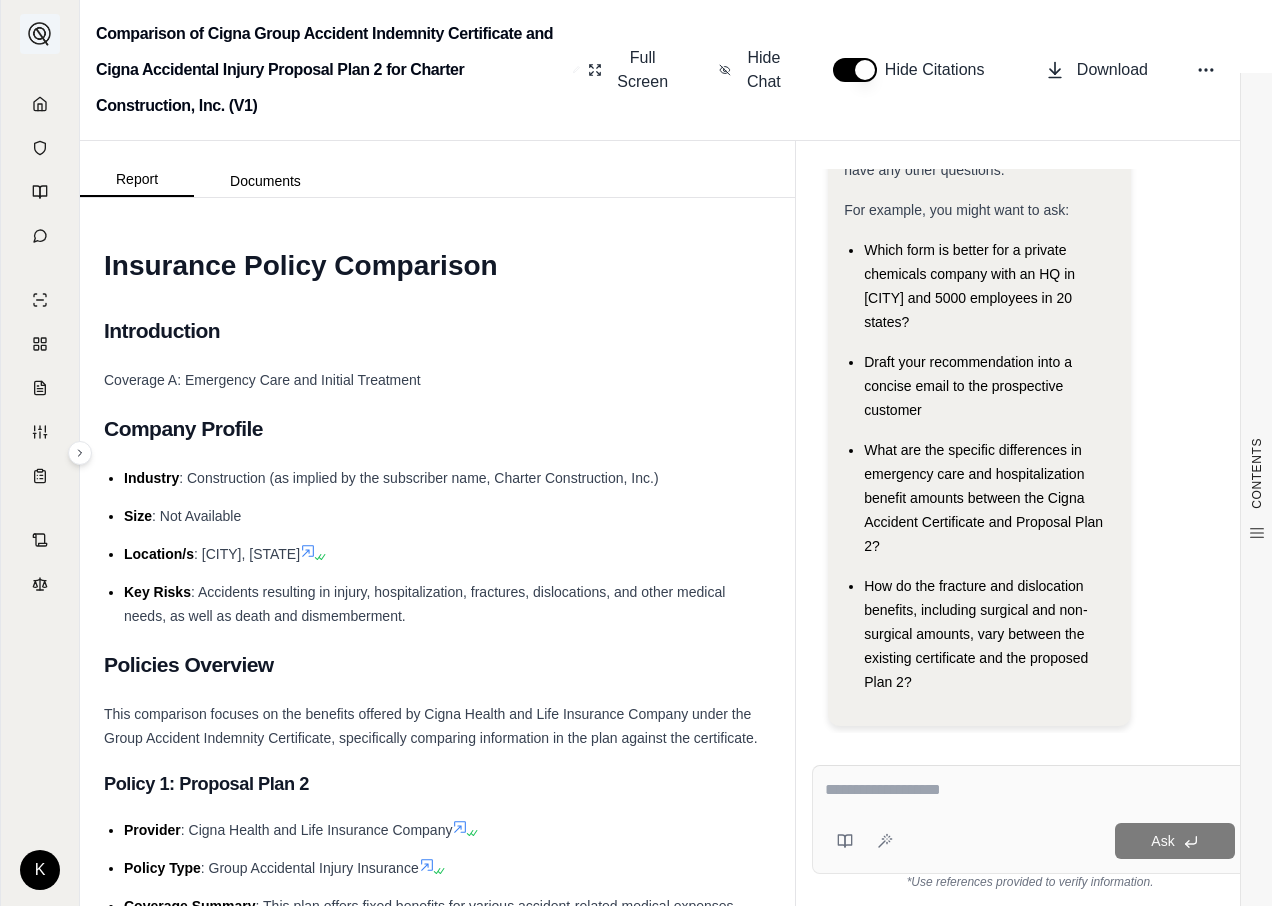 click at bounding box center (40, 34) 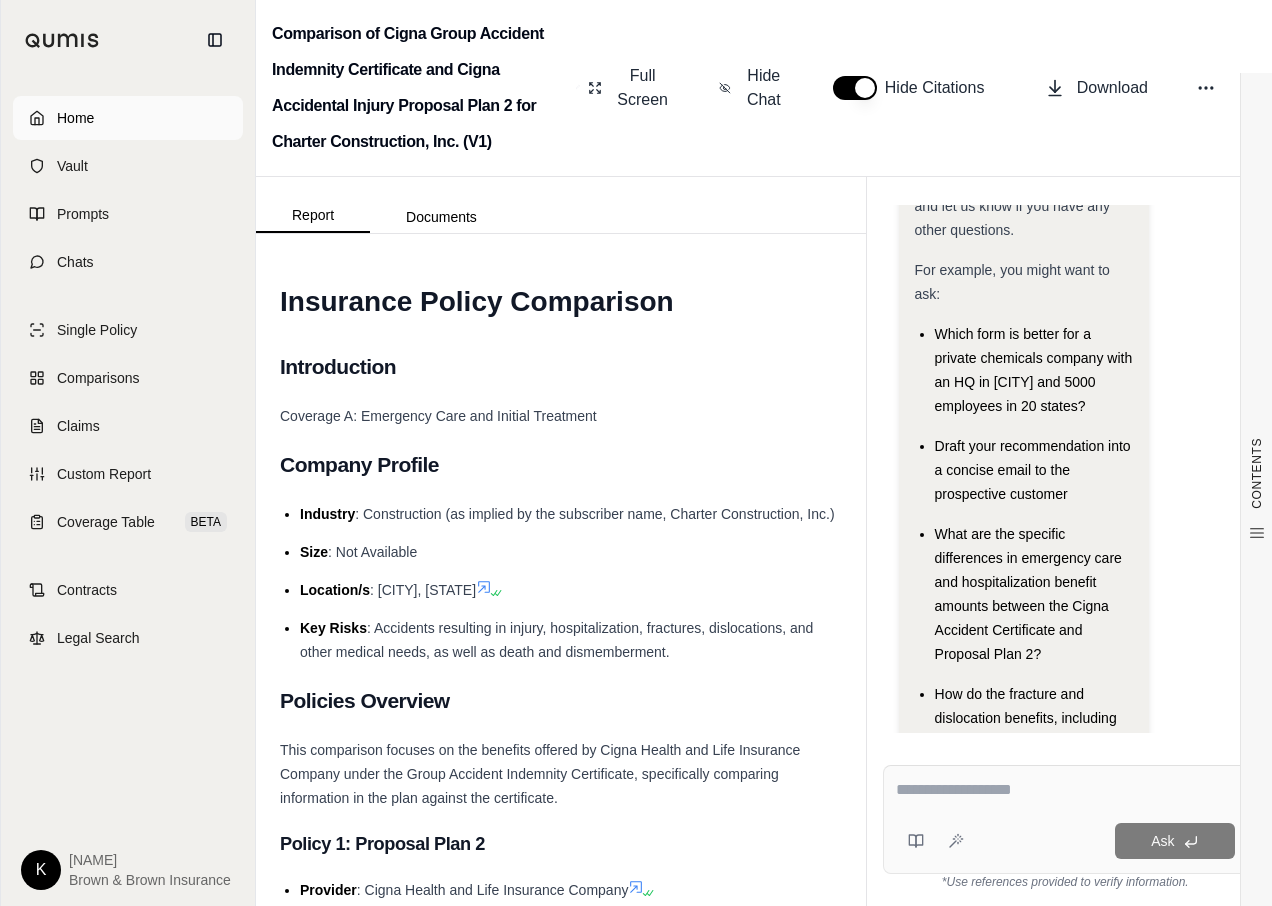 click on "Home" at bounding box center [75, 118] 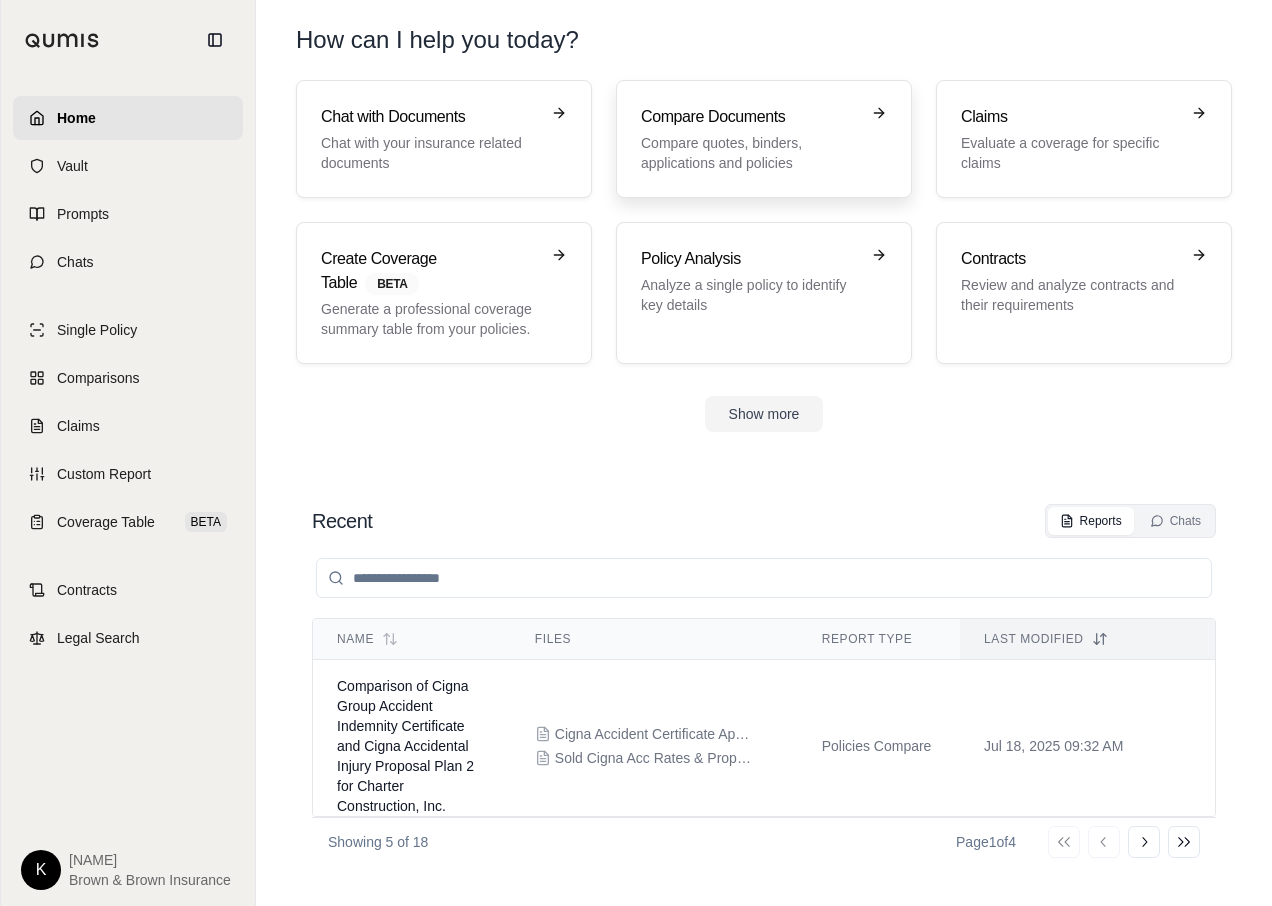 click on "Compare quotes, binders, applications and policies" at bounding box center [750, 153] 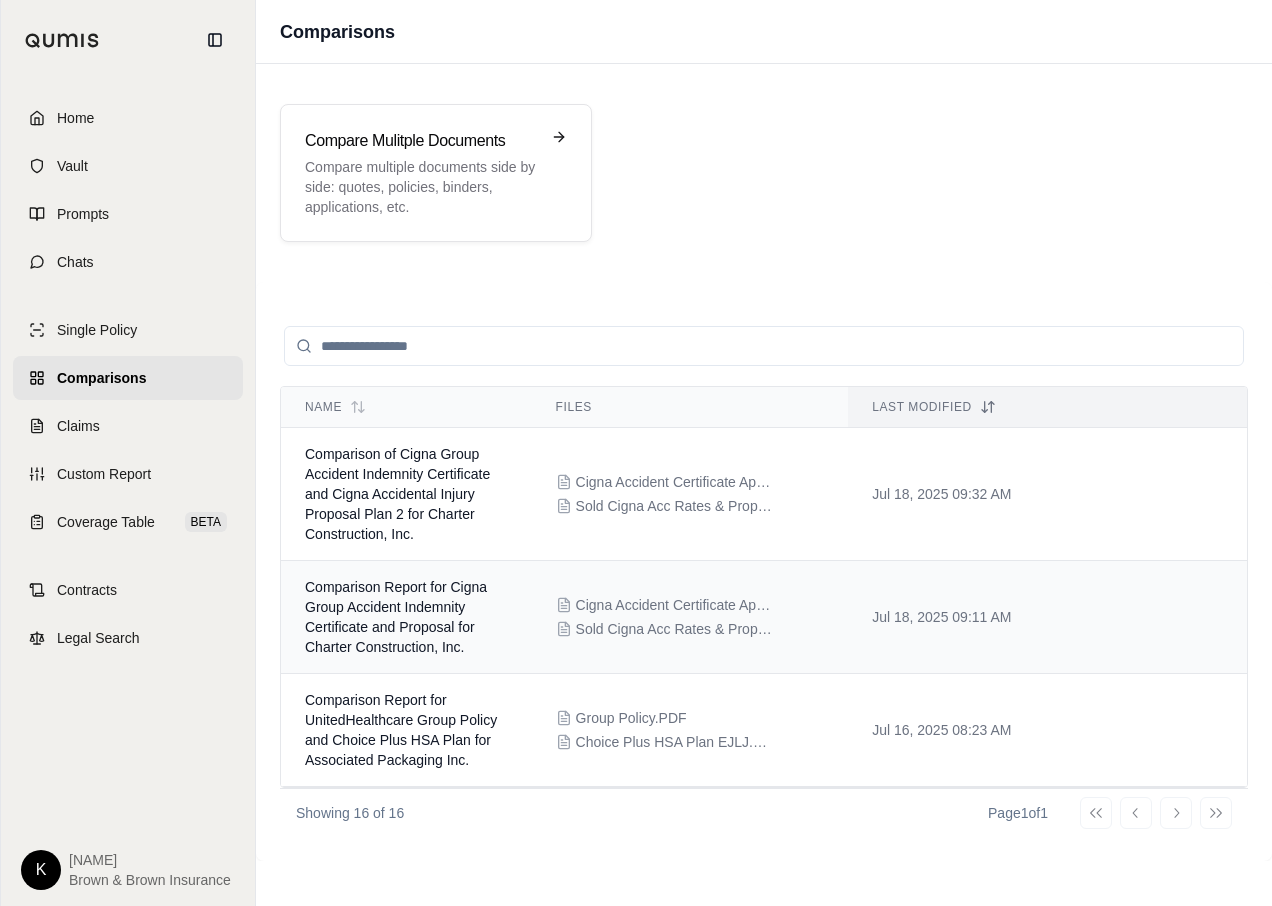 click on "Comparison Report for Cigna Group Accident Indemnity Certificate and Proposal for Charter Construction, Inc." at bounding box center (406, 617) 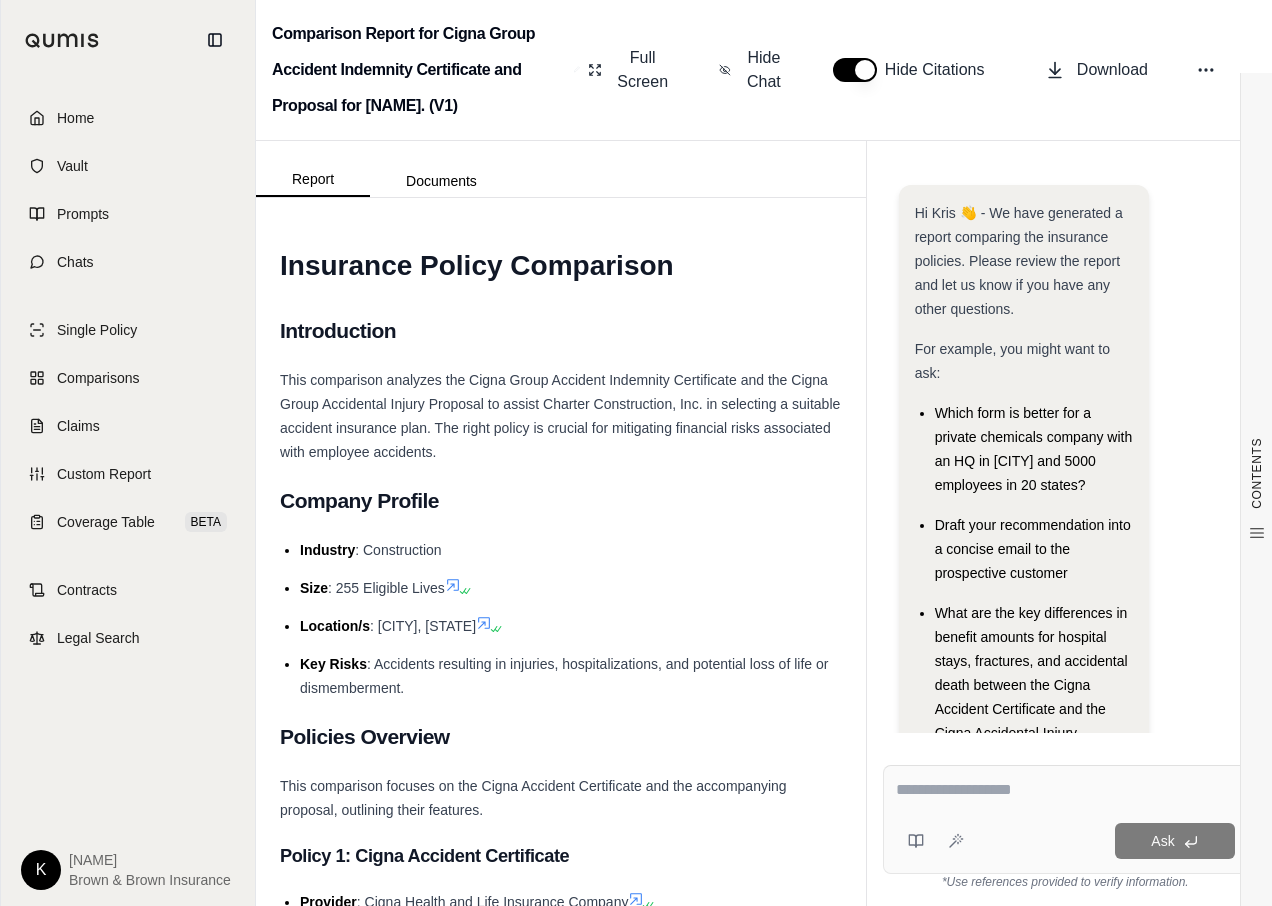 scroll, scrollTop: 0, scrollLeft: 0, axis: both 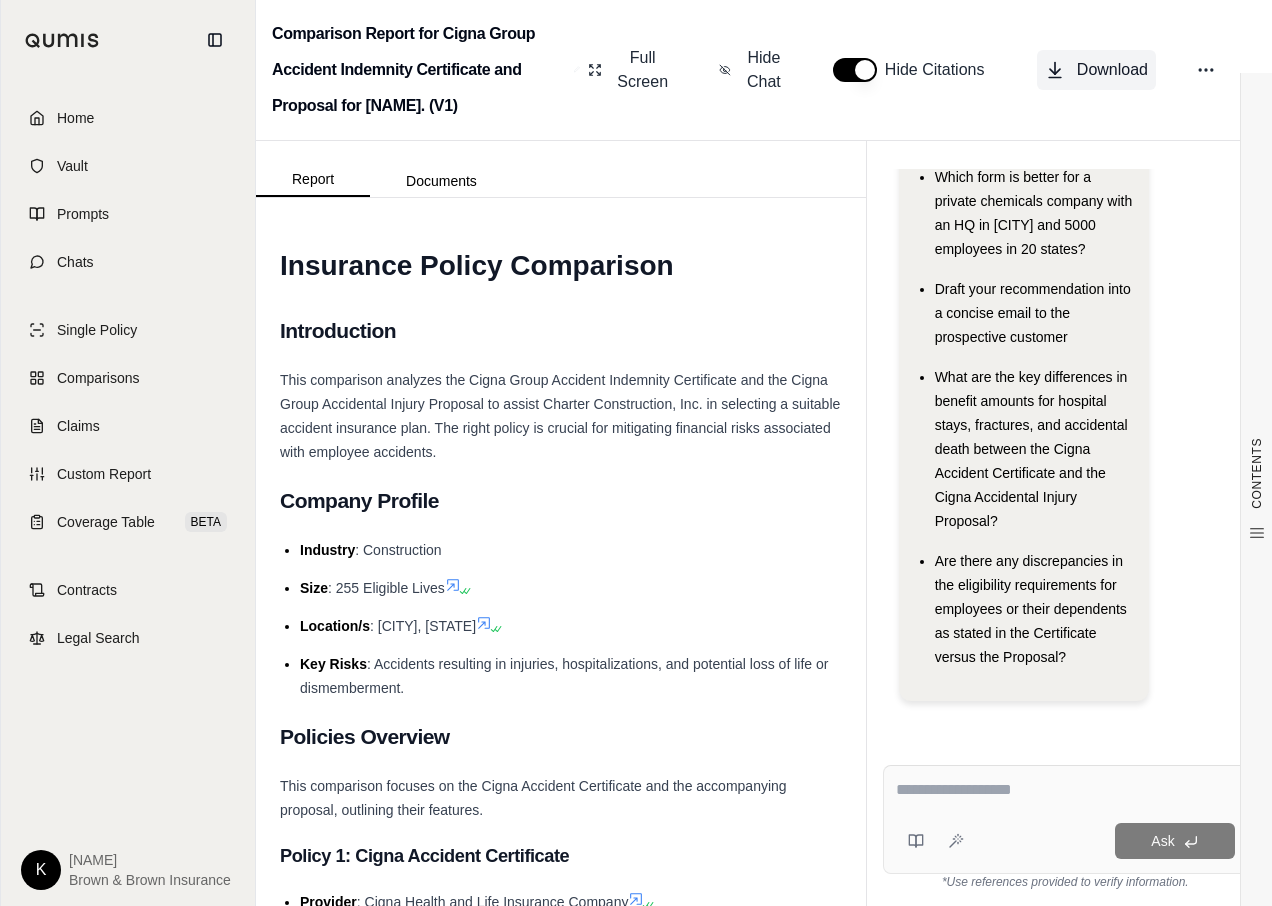 click on "Download" at bounding box center [1096, 70] 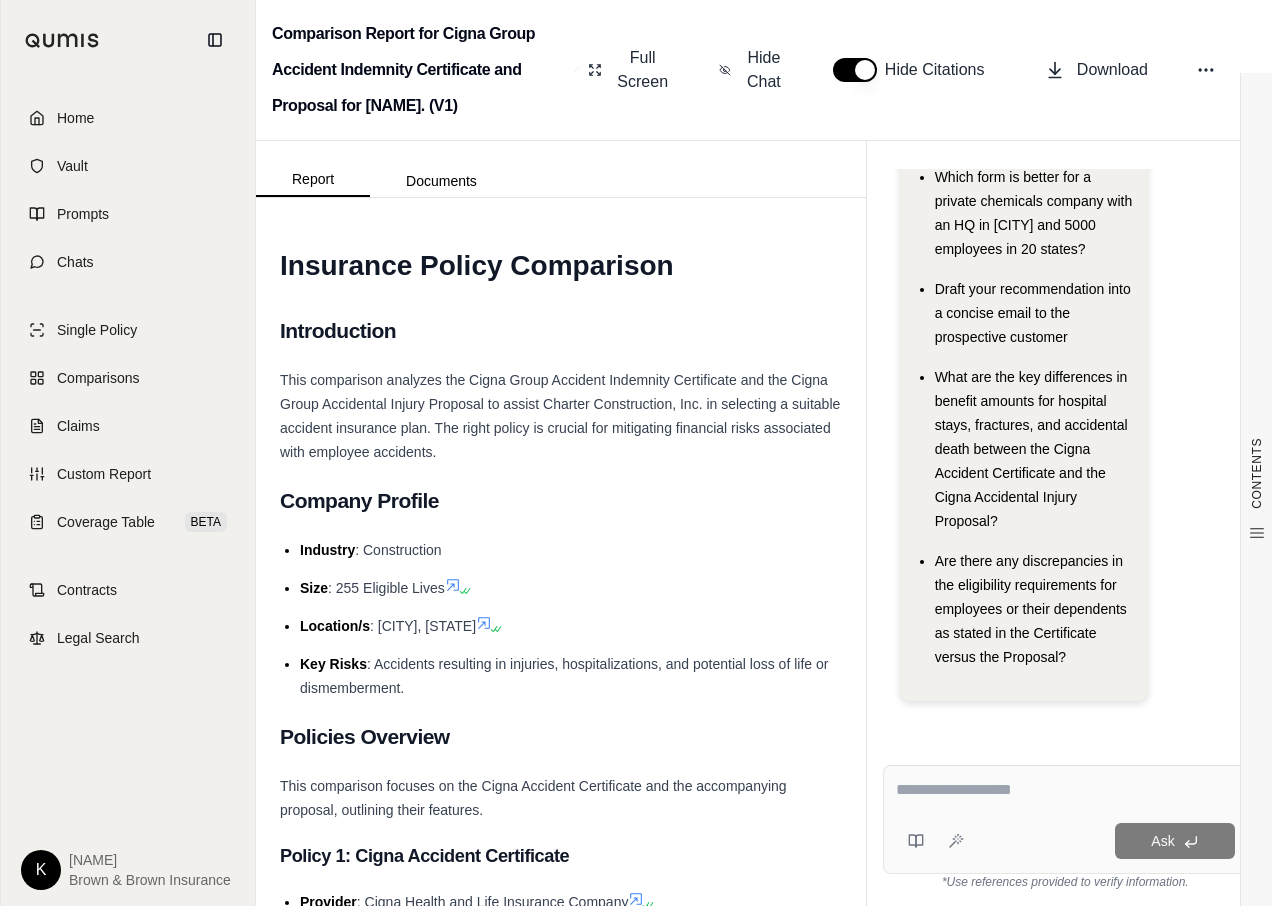click on "Home" at bounding box center (75, 118) 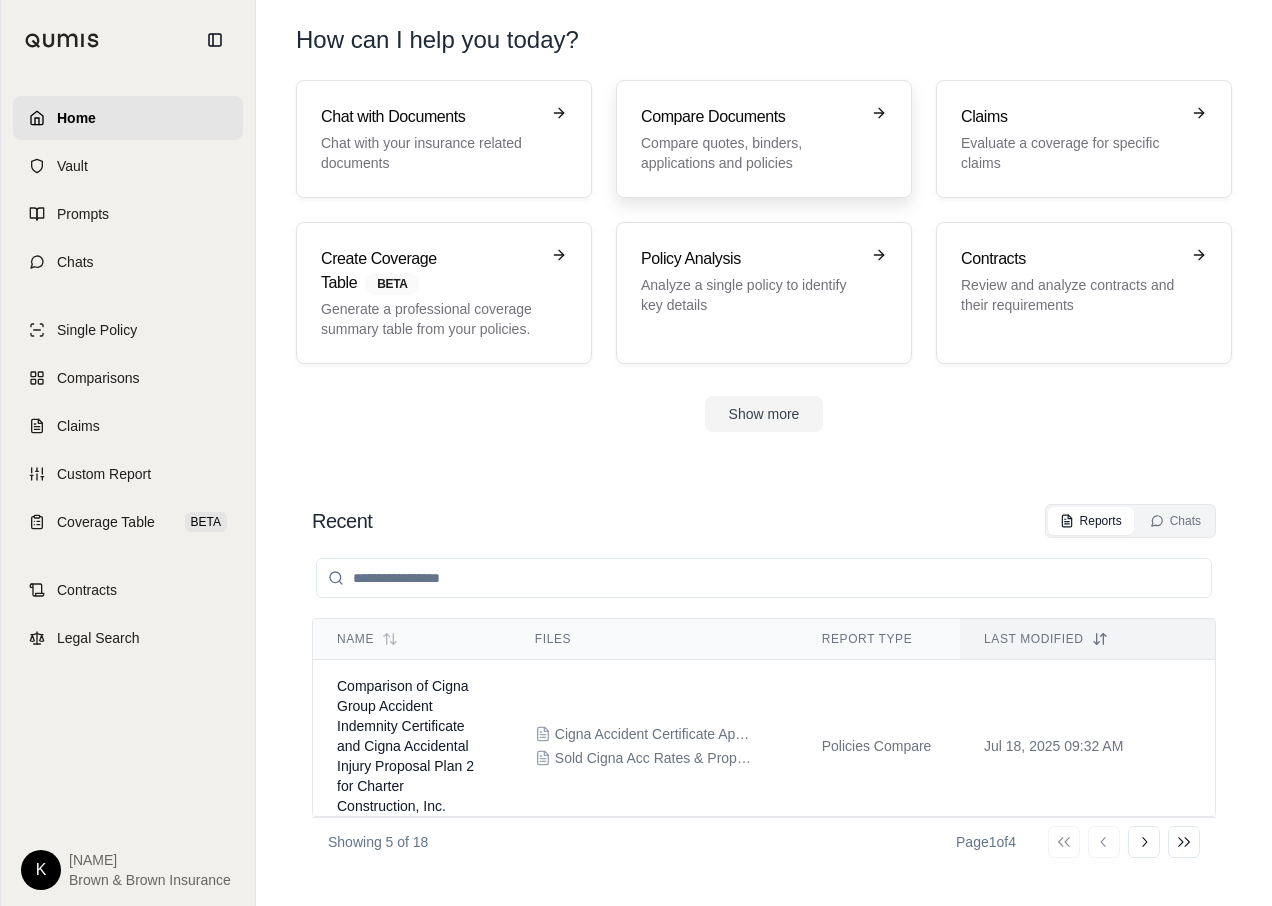 click on "Compare quotes, binders, applications and policies" at bounding box center [750, 153] 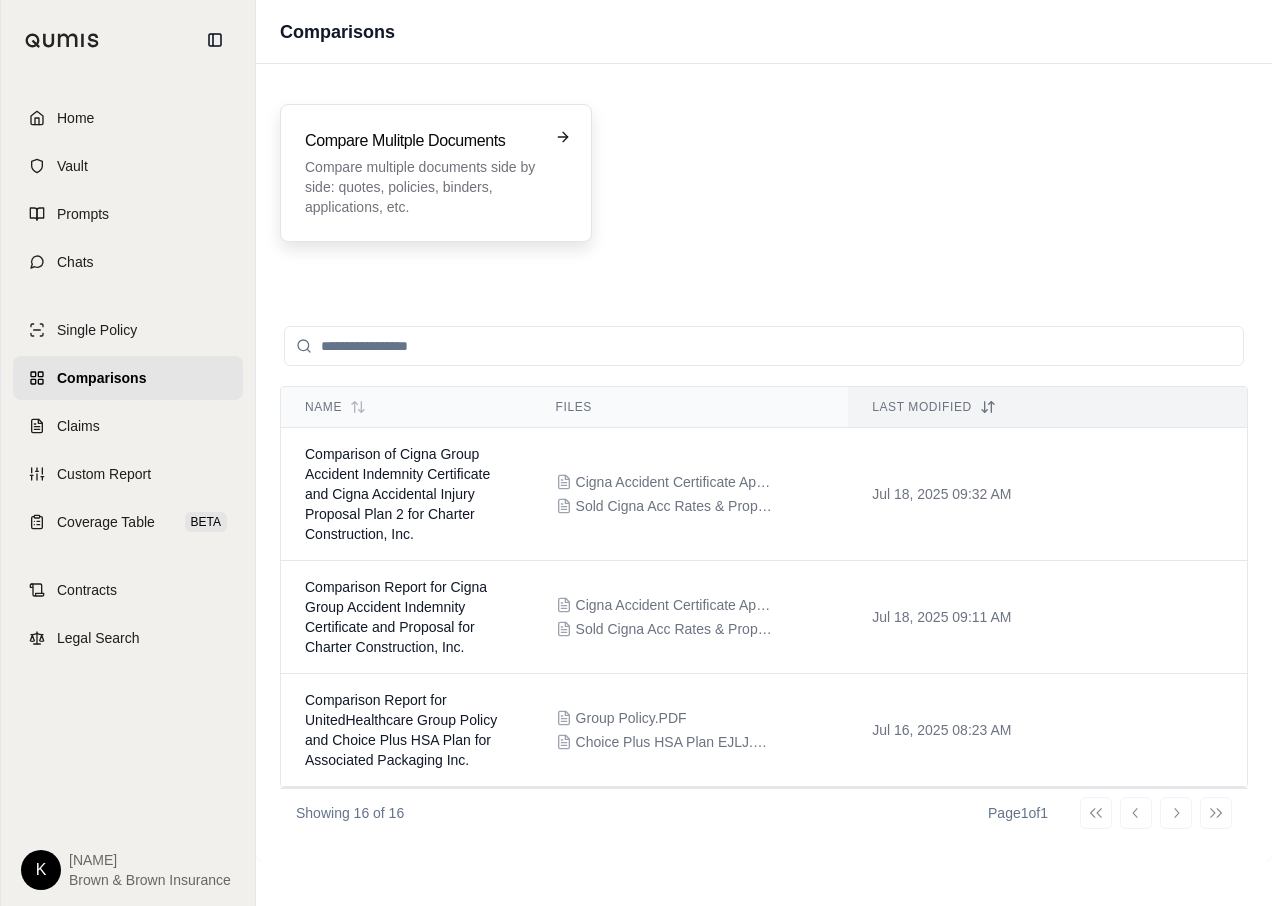 click on "Compare multiple documents side by side: quotes, policies, binders, applications, etc." at bounding box center [422, 187] 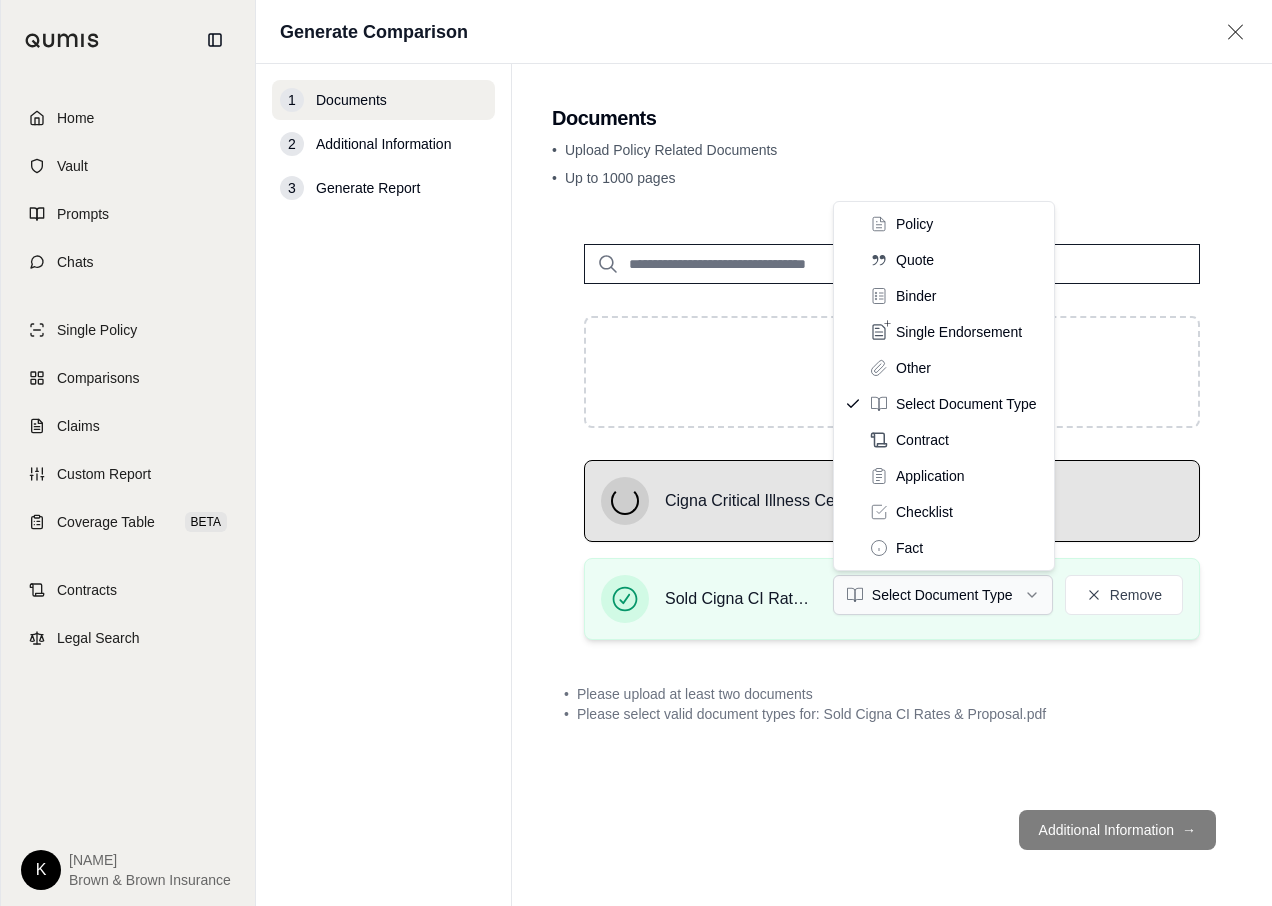 click on "Home Vault Prompts Chats Single Policy Comparisons Claims Custom Report Coverage Table BETA Contracts Legal Search K Kris Brown & Brown Insurance Generate Comparison 1 Documents 2 Additional Information 3 Generate Report Documents • Upload Policy Related Documents • Up to 1000 pages Drop files here PDF format only Cigna Critical Illness Certificate Approved 7-1-2025.pdf Sold Cigna CI Rates & Proposal.pdf Select Document Type Remove • Please upload at least two documents • Please select valid document types for: Sold Cigna CI Rates & Proposal.pdf Additional Information →
Policy Quote Binder Single Endorsement Other Select Document Type Contract Application Checklist Fact" at bounding box center (636, 453) 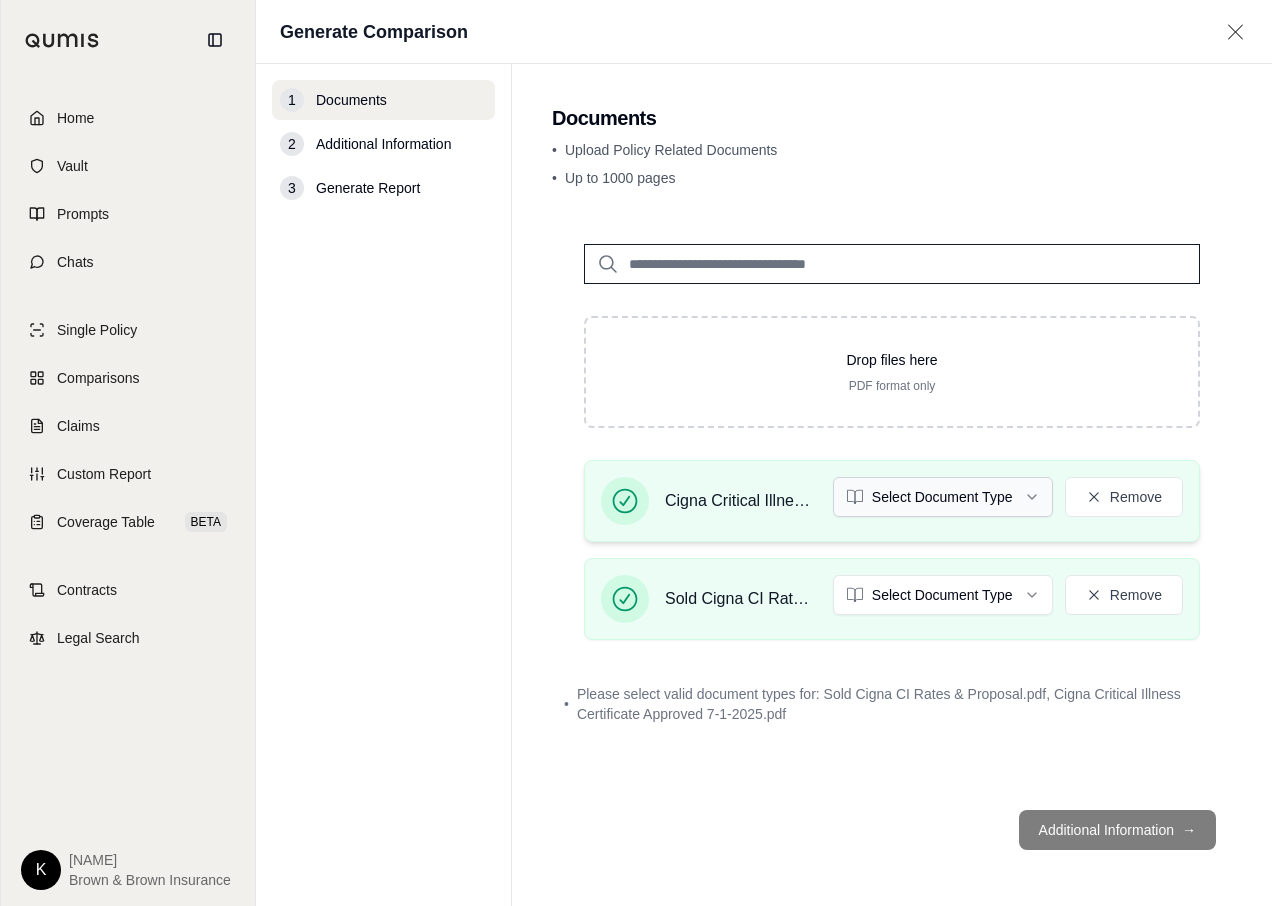 click on "Home Vault Prompts Chats Single Policy Comparisons Claims Custom Report Coverage Table BETA Contracts Legal Search K Kris Brown & Brown Insurance Generate Comparison 1 Documents 2 Additional Information 3 Generate Report Documents • Upload Policy Related Documents • Up to 1000 pages Drop files here PDF format only Cigna Critical Illness Certificate Approved 7-1-2025.pdf Select Document Type Remove Sold Cigna CI Rates & Proposal.pdf Select Document Type Remove • Please select valid document types for: Sold Cigna CI Rates & Proposal.pdf,
Cigna Critical Illness Certificate Approved 7-1-2025.pdf Additional Information →" at bounding box center [636, 453] 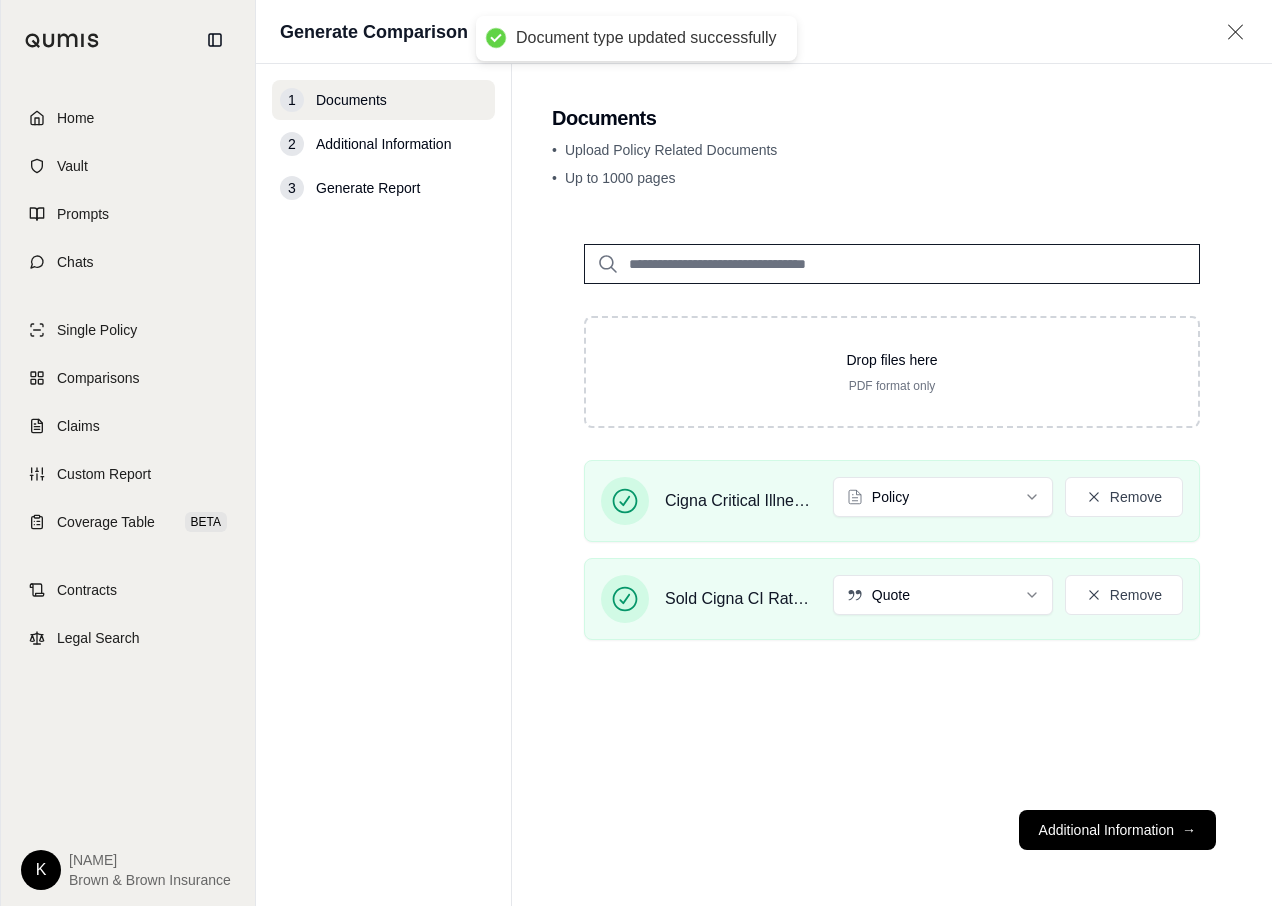 click on "Additional Information →" at bounding box center [1117, 830] 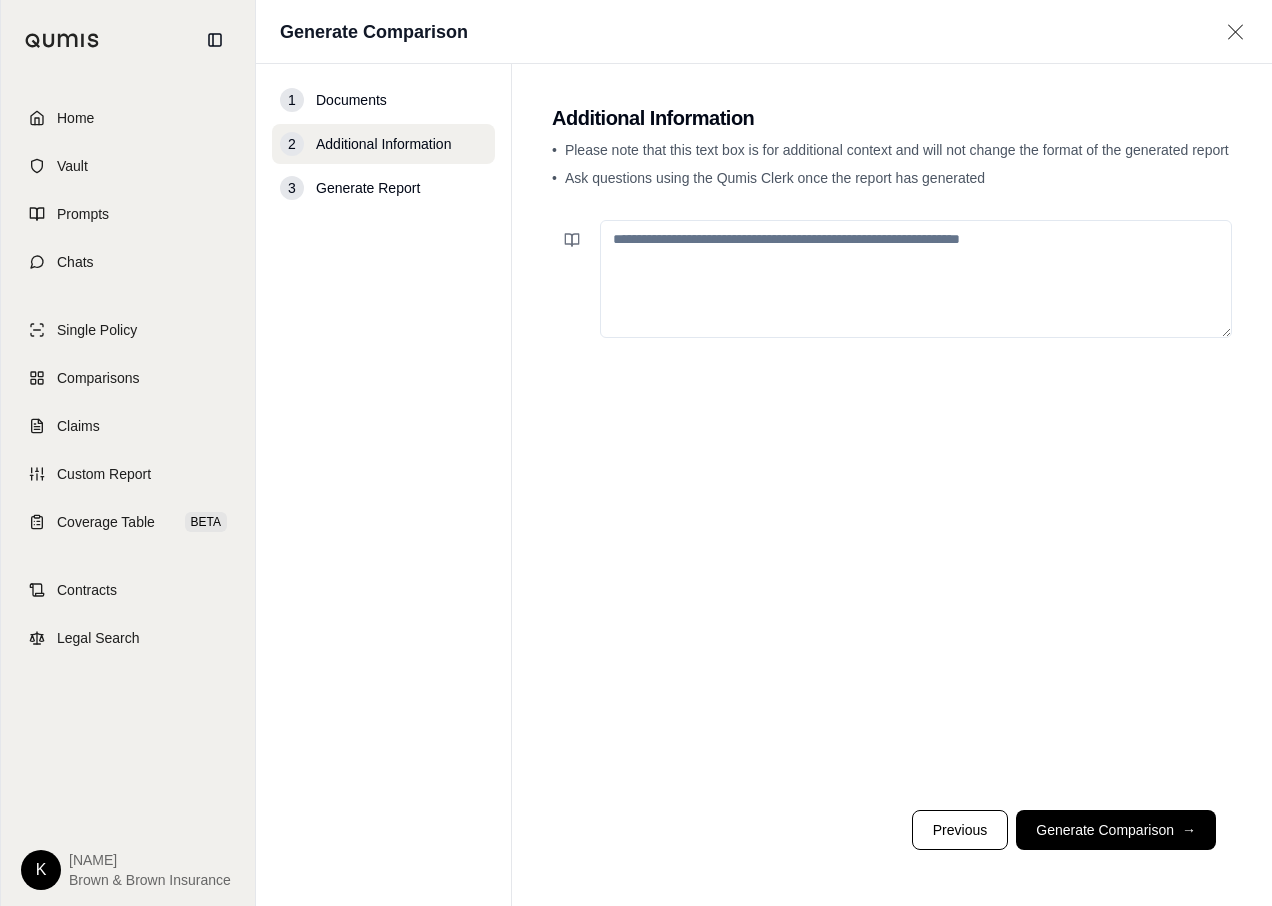 click at bounding box center (916, 279) 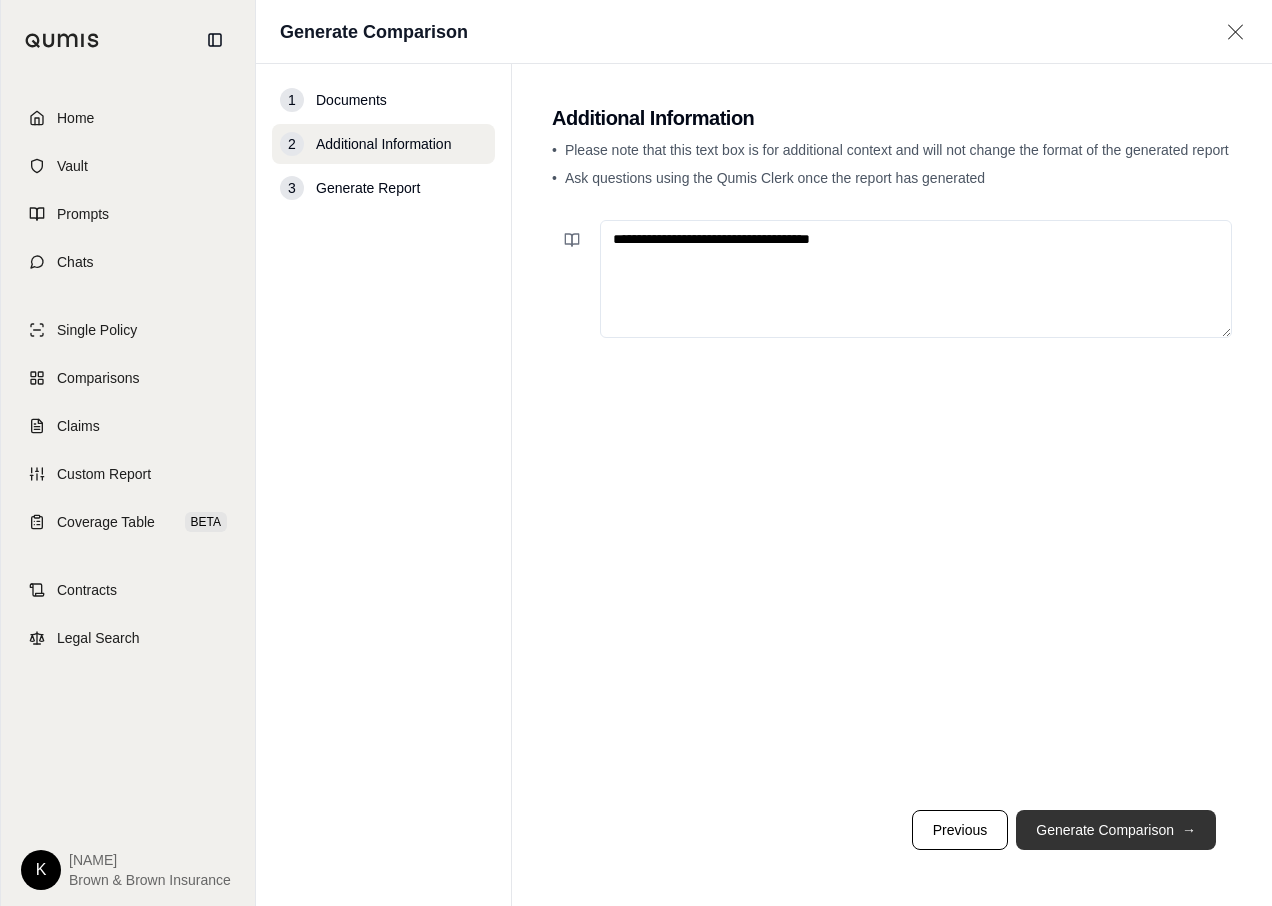 type on "**********" 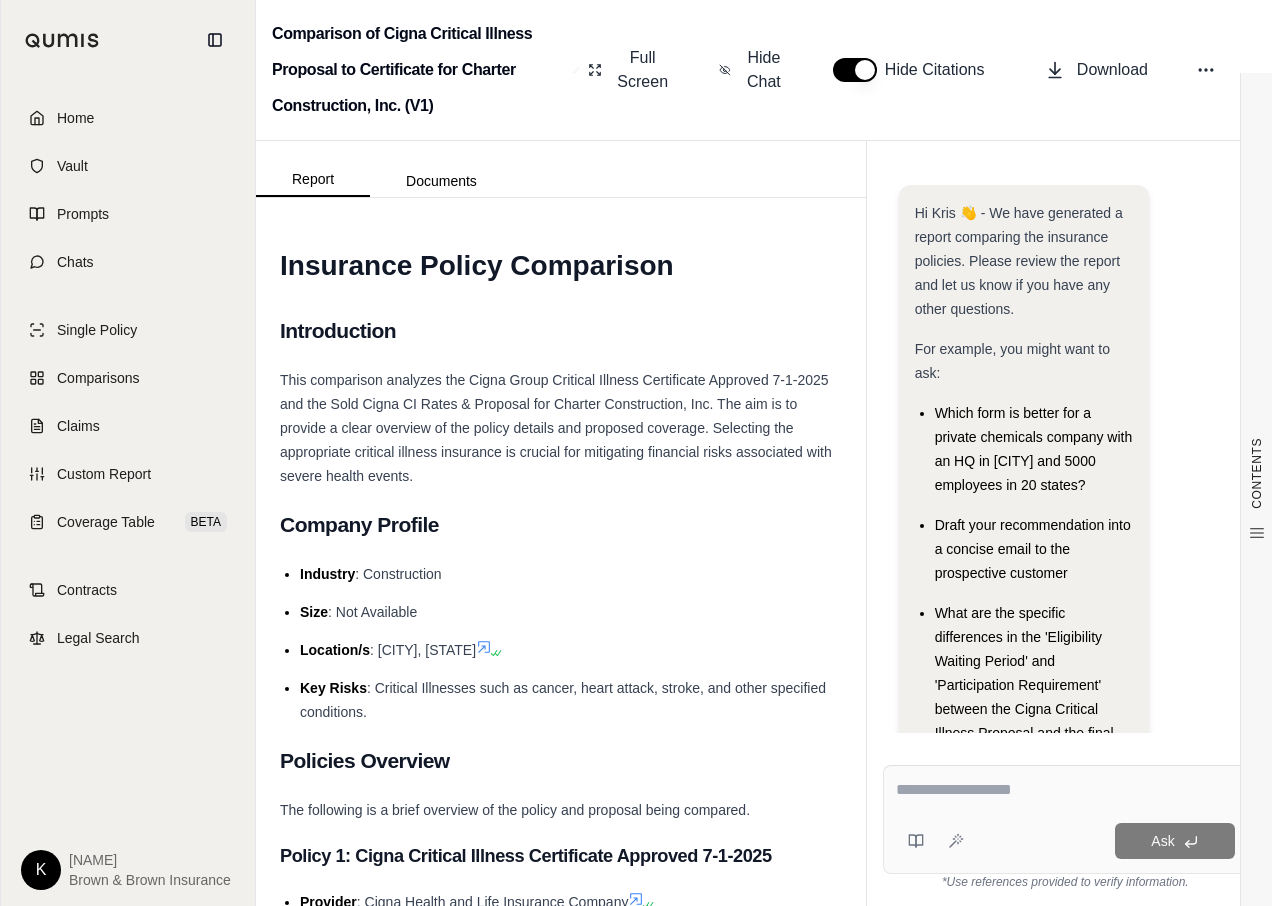 scroll, scrollTop: 0, scrollLeft: 0, axis: both 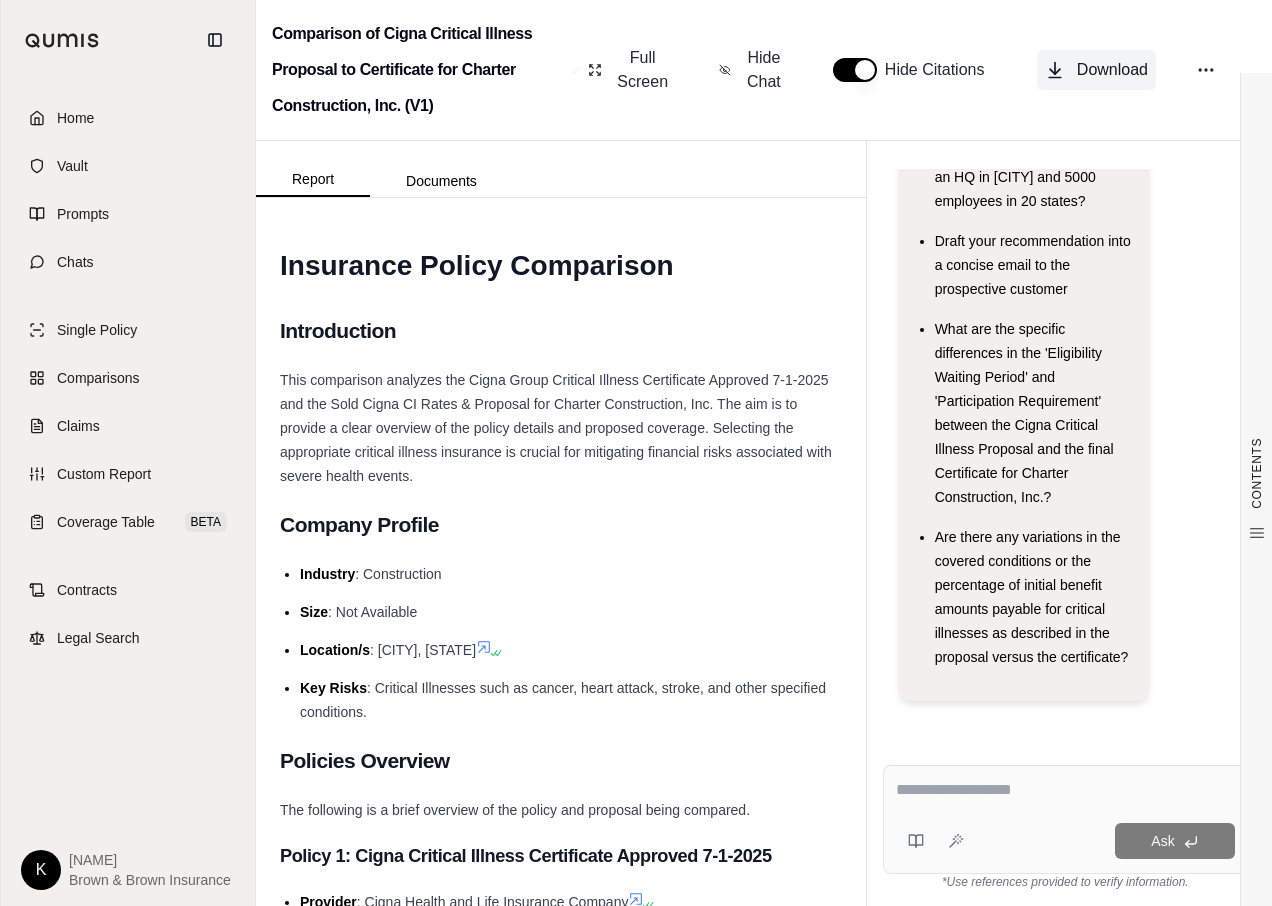 click on "Download" at bounding box center (1096, 70) 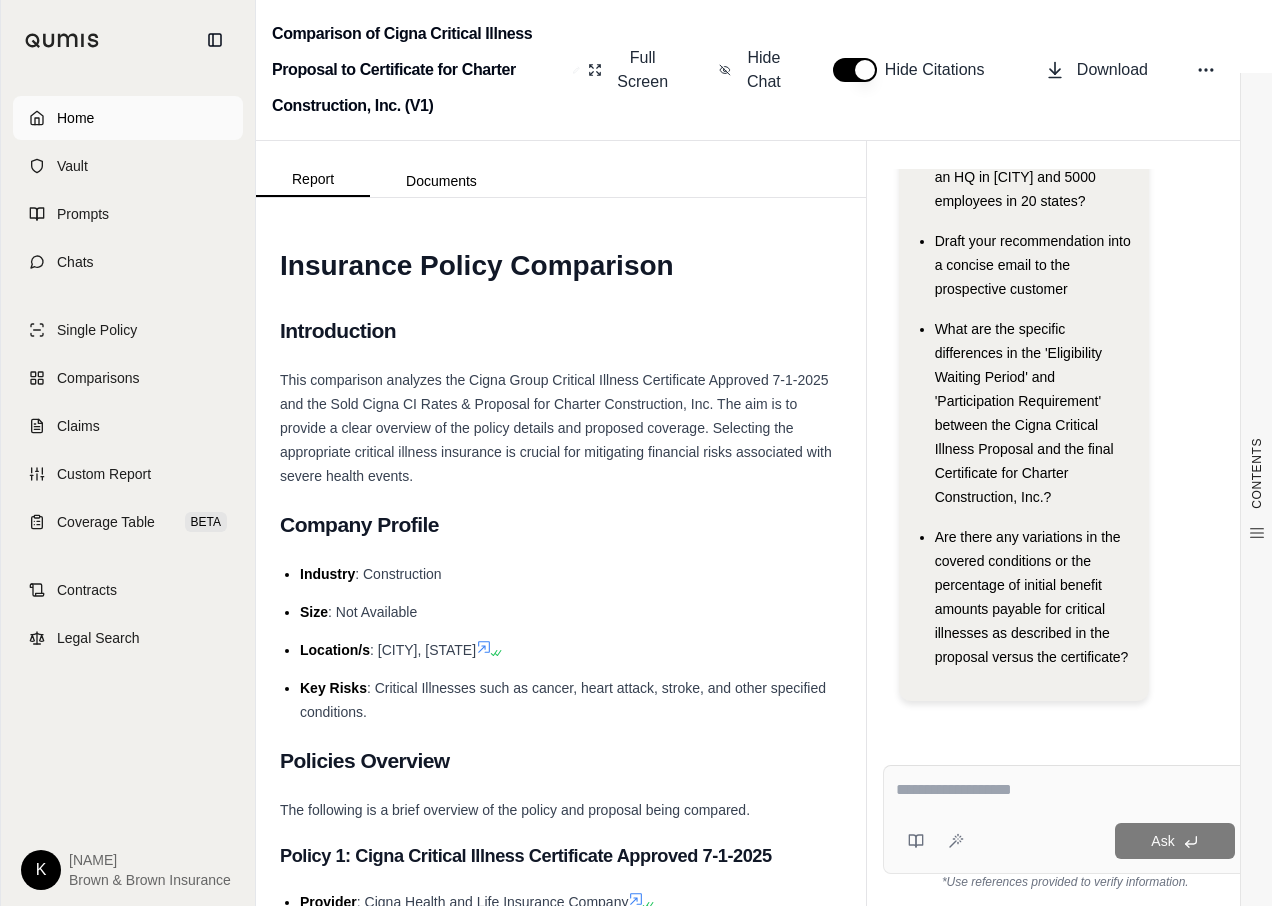 click on "Home" at bounding box center (75, 118) 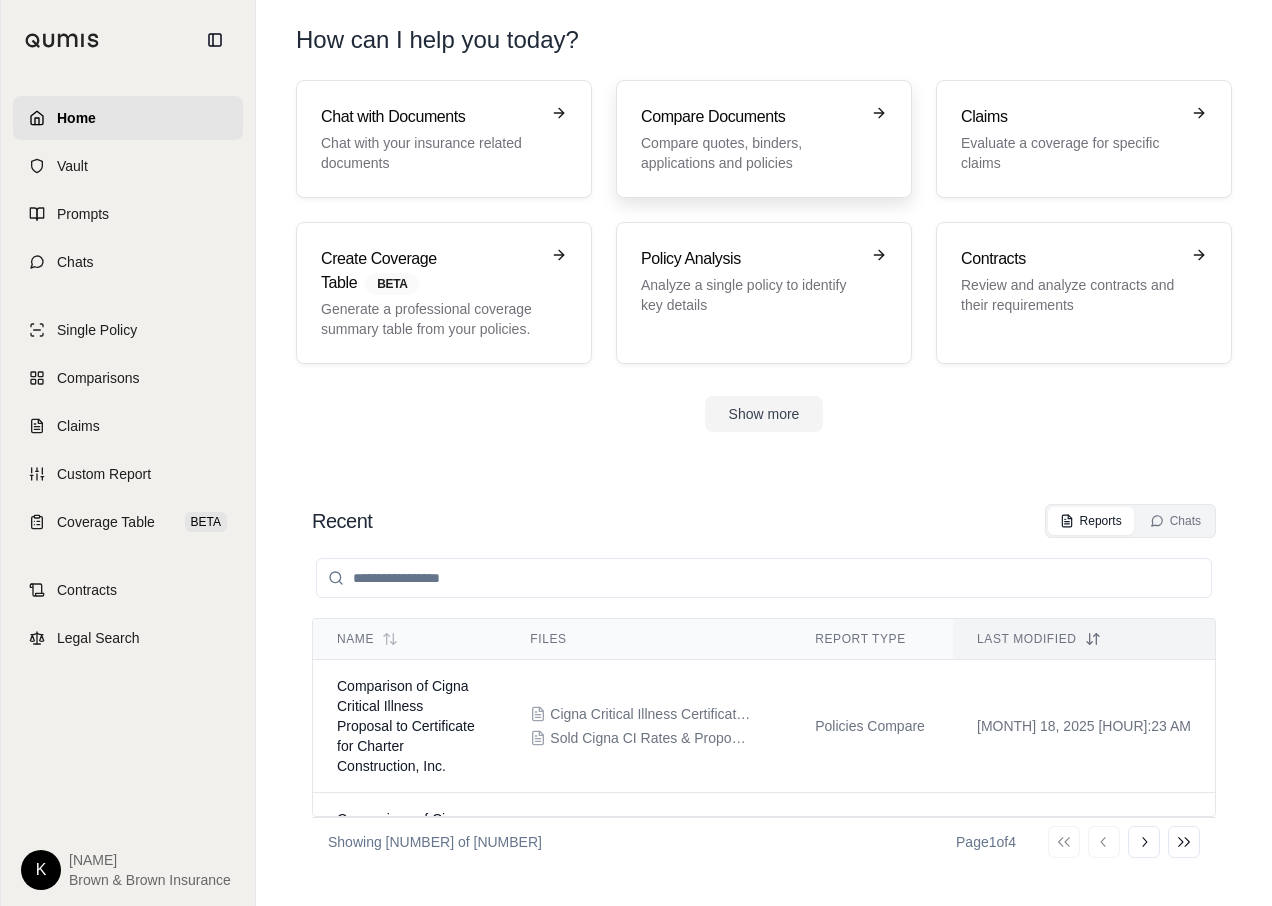 click on "Compare quotes, binders, applications and policies" at bounding box center [750, 153] 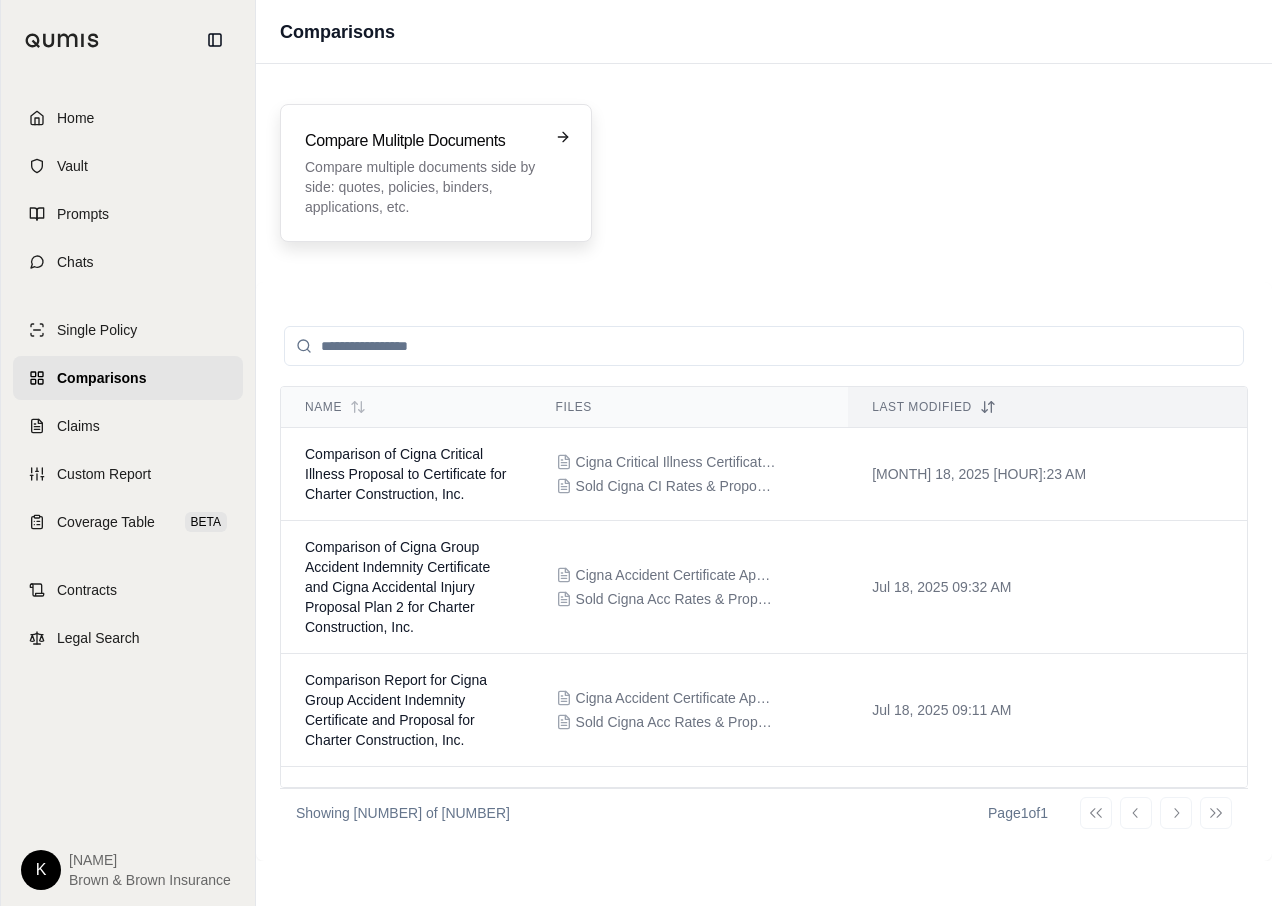 click on "Compare multiple documents side by side: quotes, policies, binders, applications, etc." at bounding box center (422, 187) 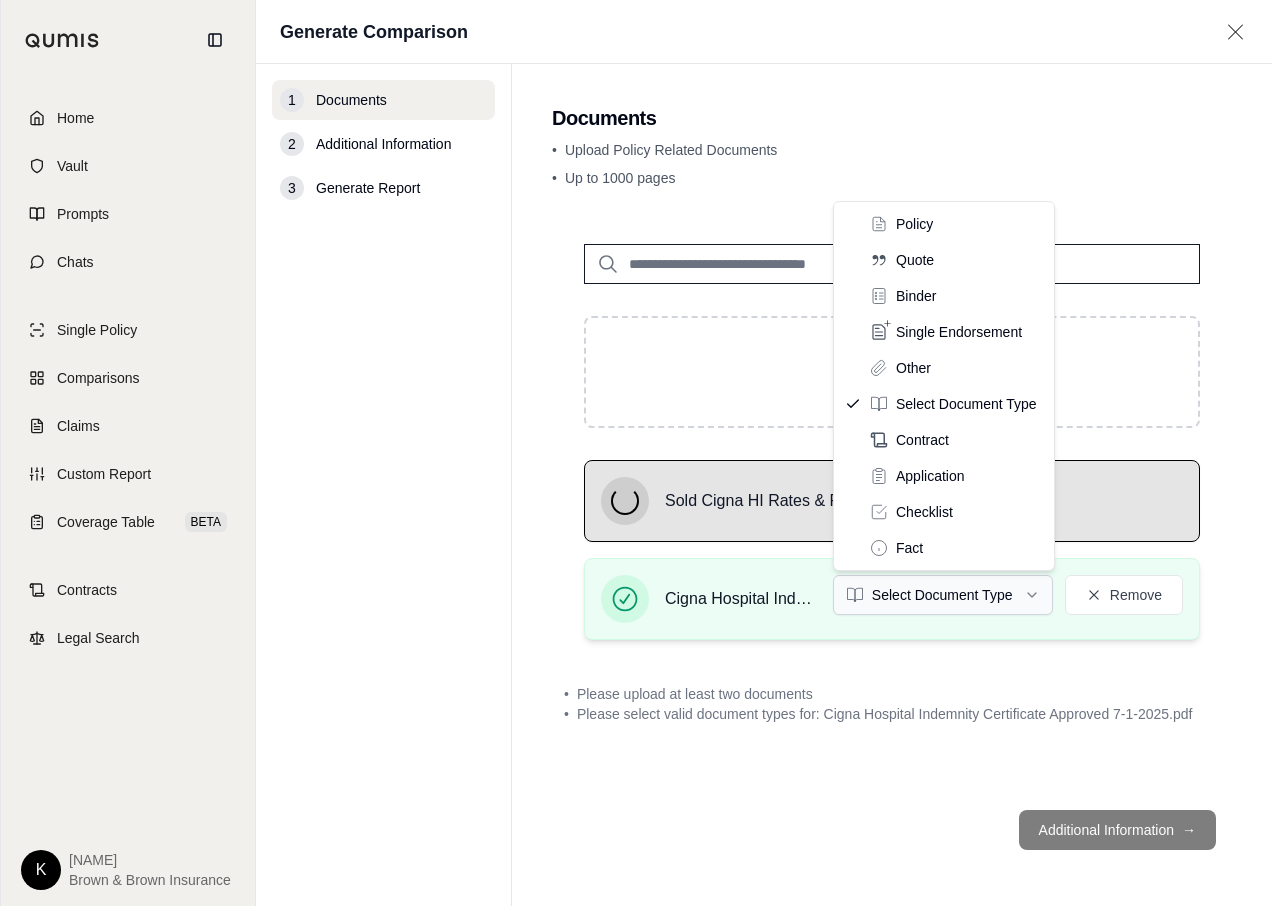 click on "Home Vault Prompts Chats Single Policy Comparisons Claims Custom Report Coverage Table BETA Contracts Legal Search K Kris Brown & Brown Insurance Generate Comparison 1 Documents 2 Additional Information 3 Generate Report Documents • Upload Policy Related Documents • Up to 1000 pages Drop files here PDF format only Sold Cigna HI Rates & Proposal.pdf Cigna Hospital Indemnity Certificate Approved 7-1-2025.pdf Select Document Type Remove • Please upload at least two documents • Please select valid document types for: Cigna Hospital Indemnity Certificate Approved 7-1-2025.pdf Additional Information →
Policy Quote Binder Single Endorsement Other Select Document Type Contract Application Checklist Fact" at bounding box center (636, 453) 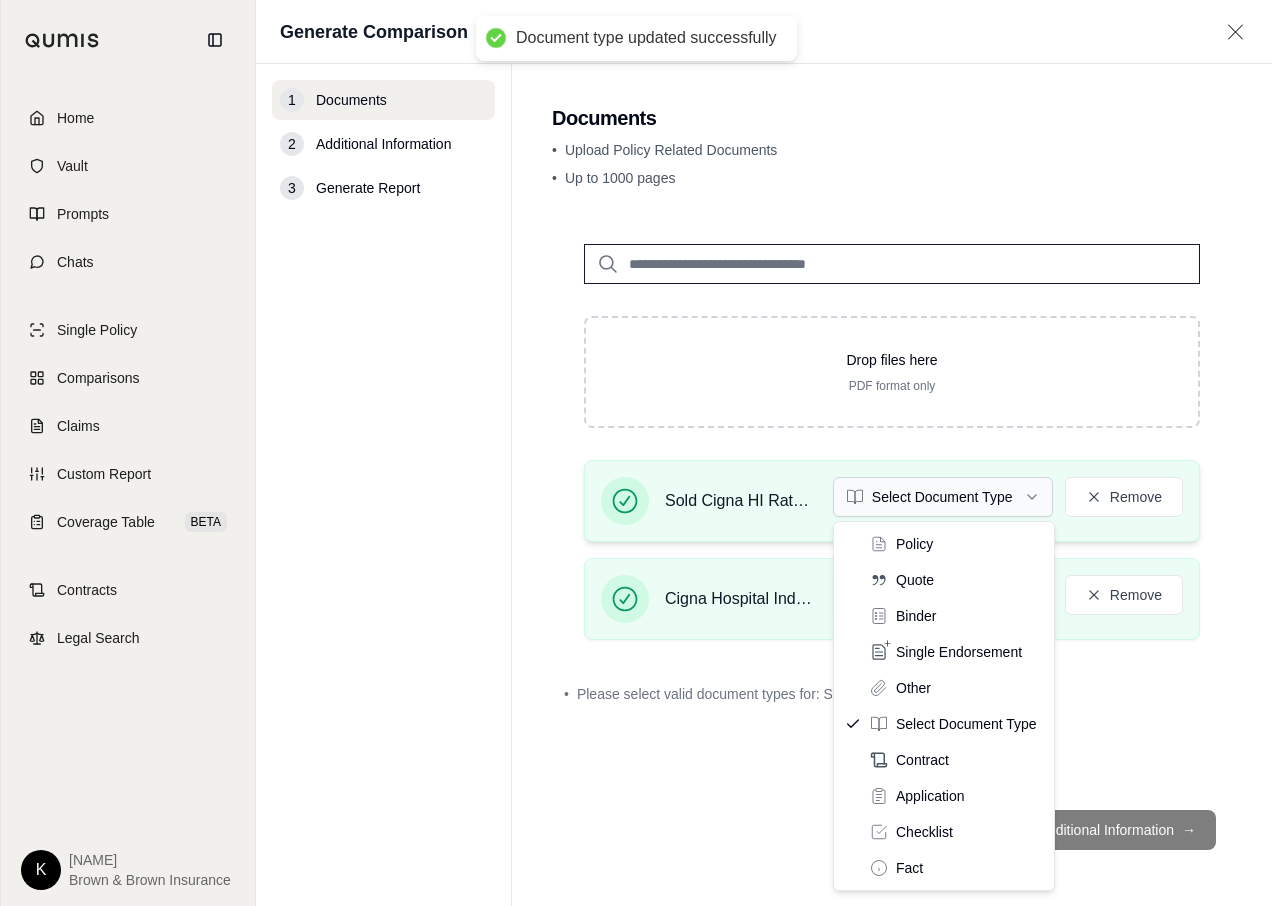 click on "Document type updated successfully Home Vault Prompts Chats Single Policy Comparisons Claims Custom Report Coverage Table BETA Contracts Legal Search K Kris Brown & Brown Insurance Generate Comparison 1 Documents 2 Additional Information 3 Generate Report Documents • Upload Policy Related Documents • Up to 1000 pages Drop files here PDF format only Sold Cigna HI Rates & Proposal.pdf Select Document Type Remove Cigna Hospital Indemnity Certificate Approved 7-1-2025.pdf Policy Remove • Please select valid document types for: Sold Cigna HI Rates & Proposal.pdf Additional Information →
Policy Quote Binder Single Endorsement Other Select Document Type Contract Application Checklist Fact" at bounding box center (636, 453) 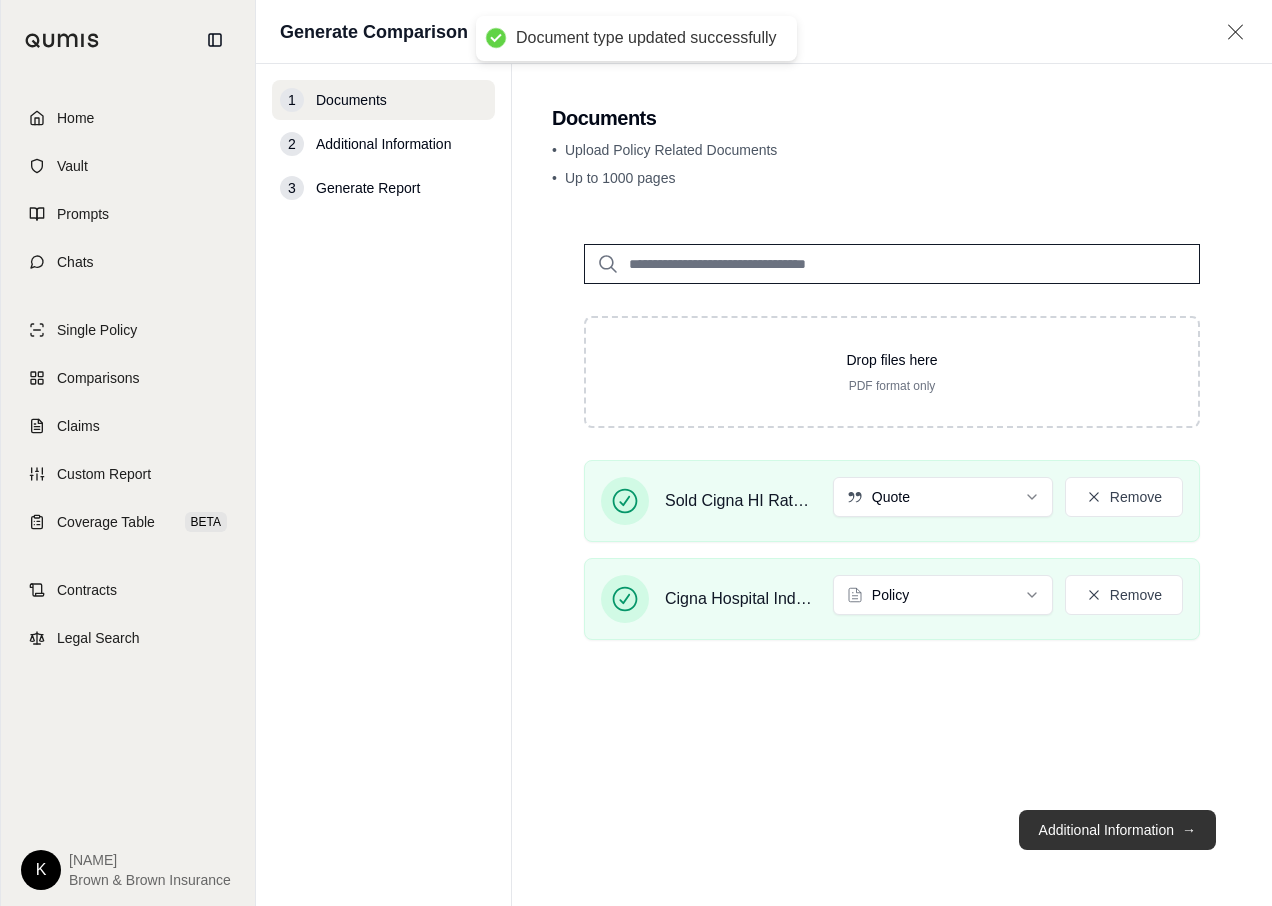 click on "Additional Information →" at bounding box center (1117, 830) 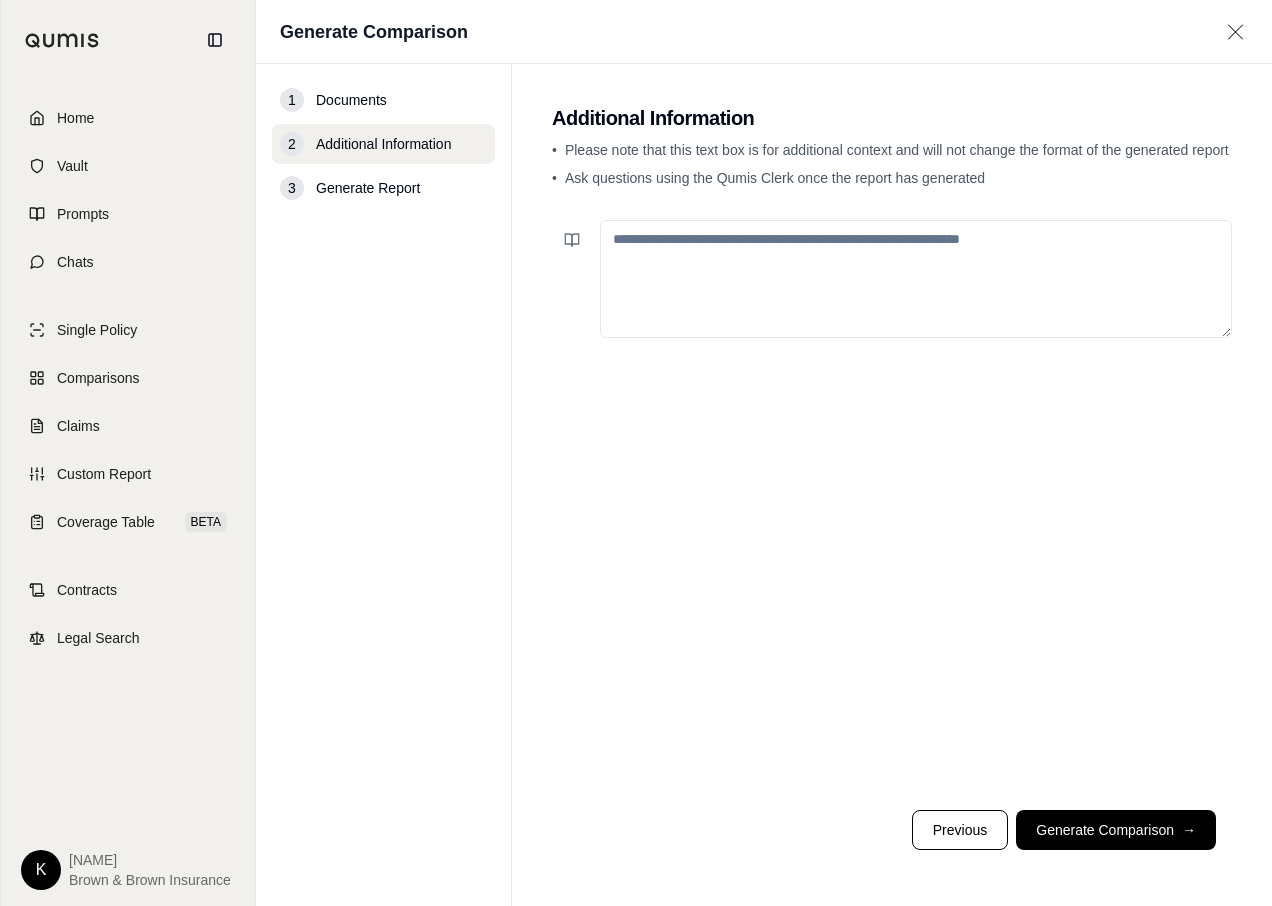 click at bounding box center [916, 279] 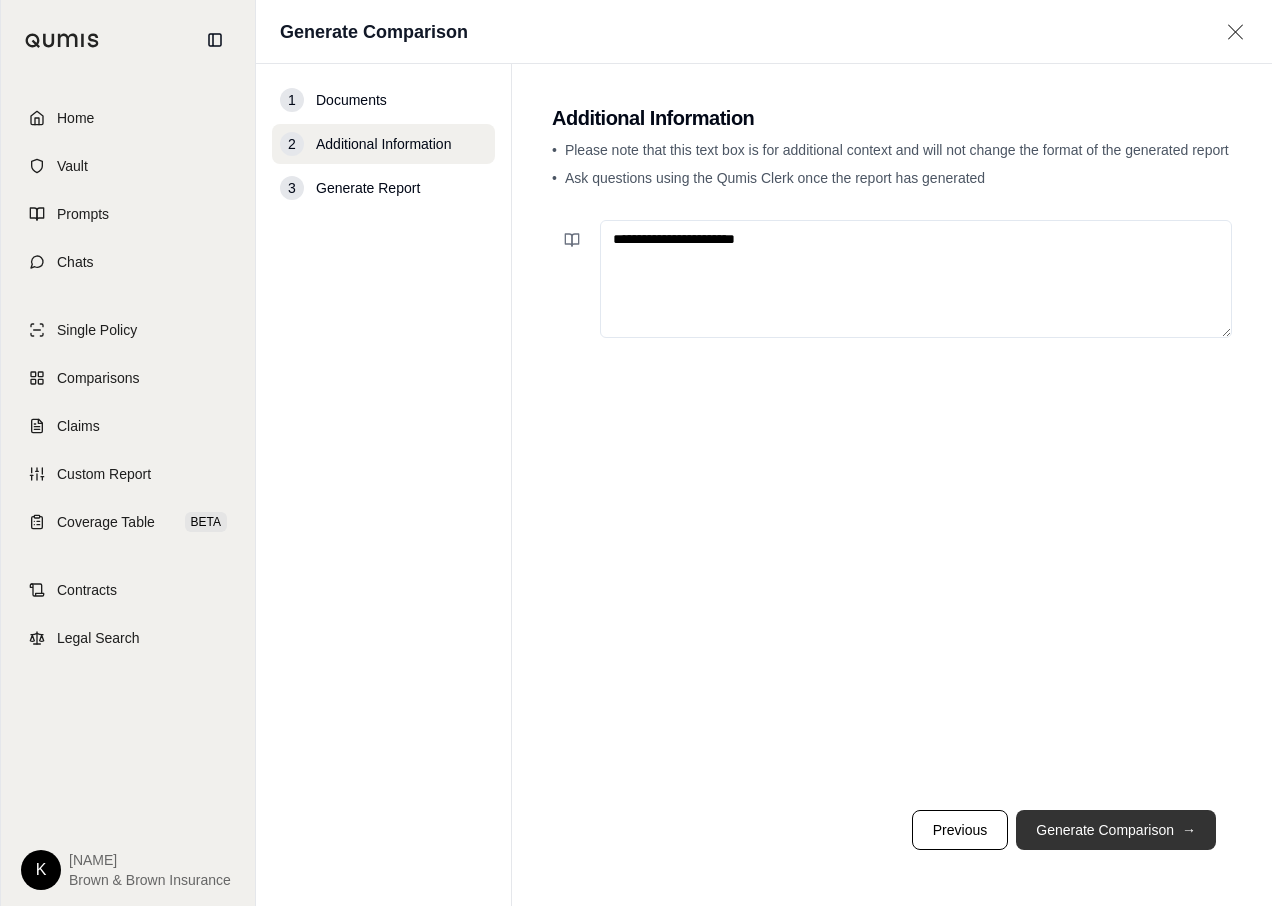 type on "**********" 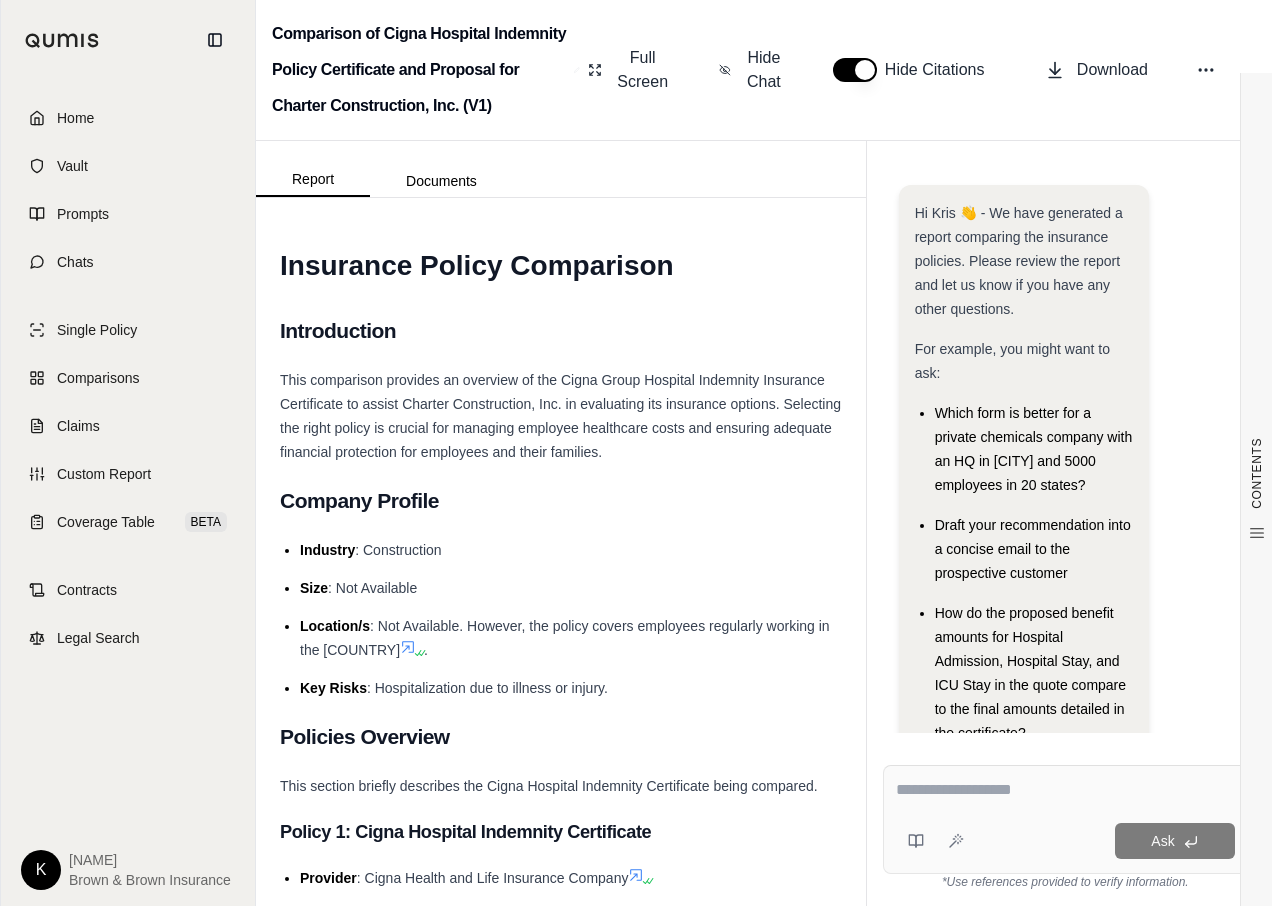 scroll, scrollTop: 212, scrollLeft: 0, axis: vertical 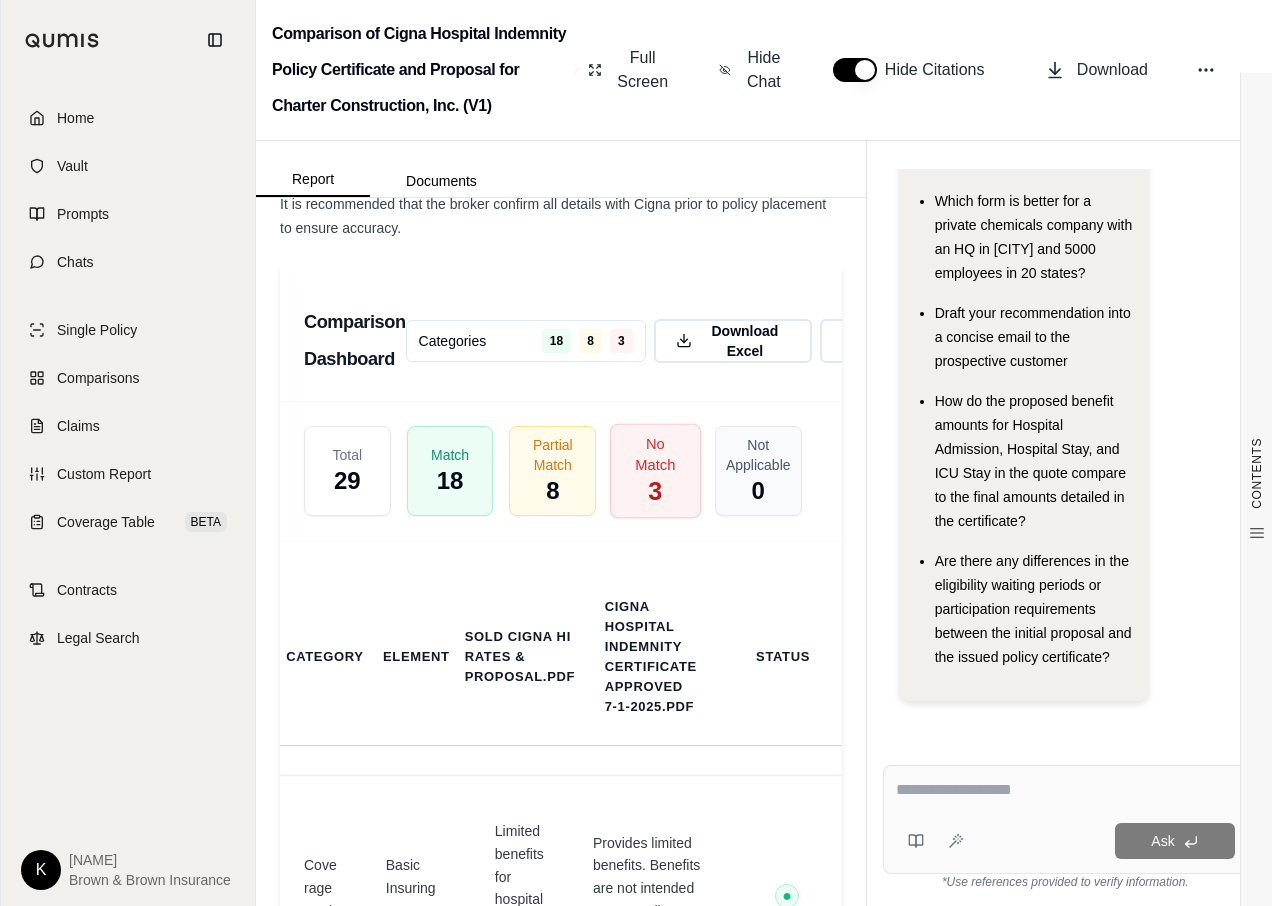 click on "No Match" at bounding box center (655, 454) 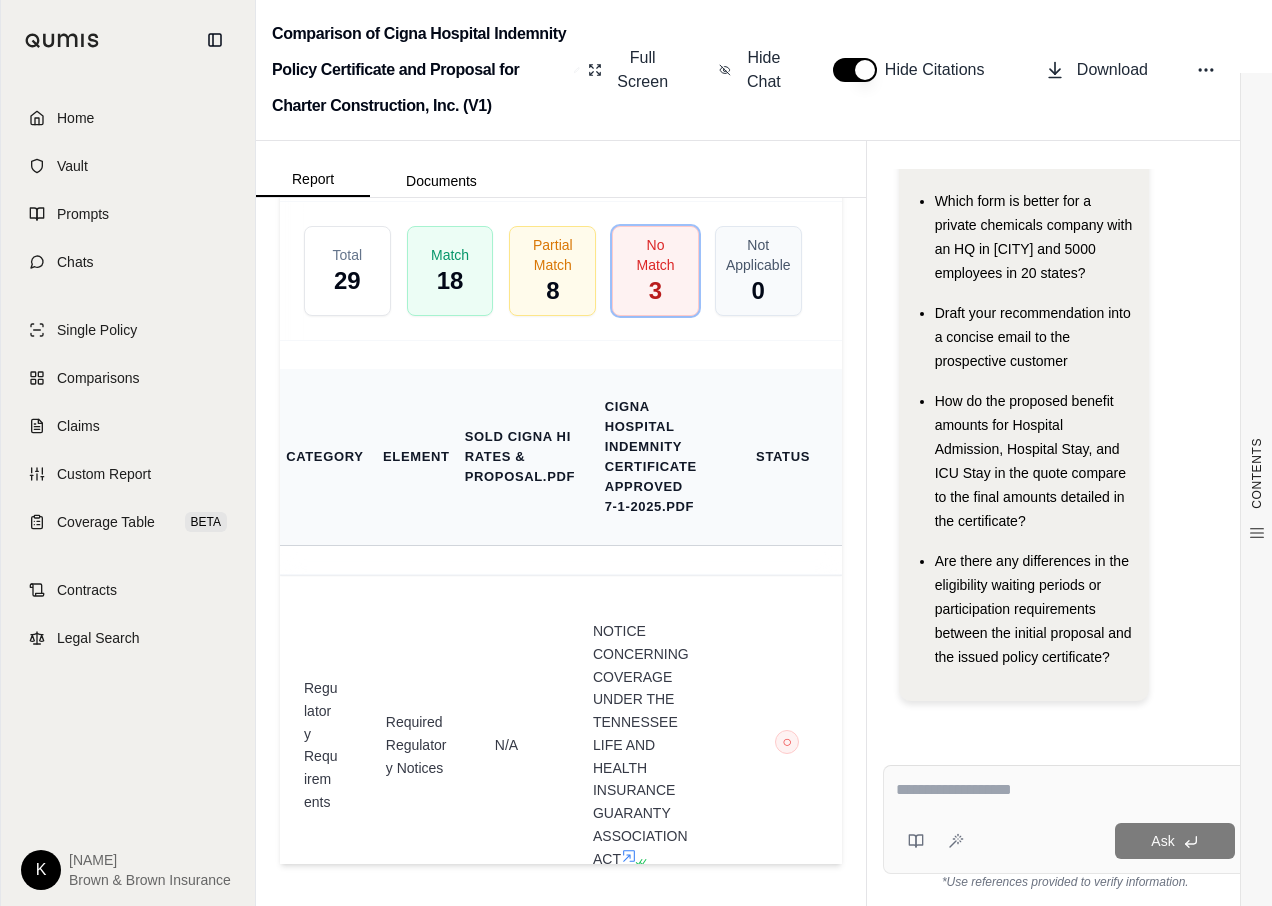 scroll, scrollTop: 5500, scrollLeft: 0, axis: vertical 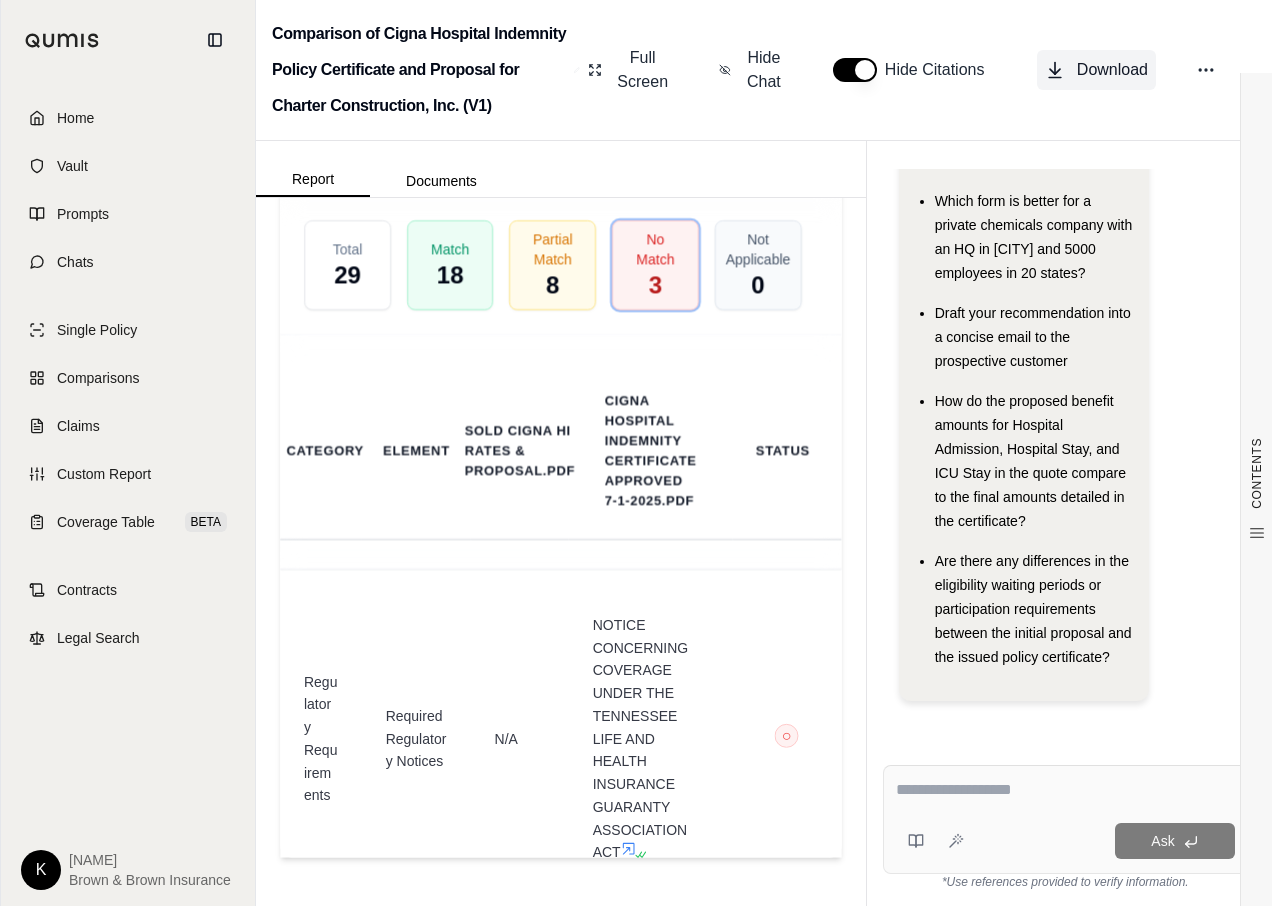 click on "Download" at bounding box center (1112, 70) 